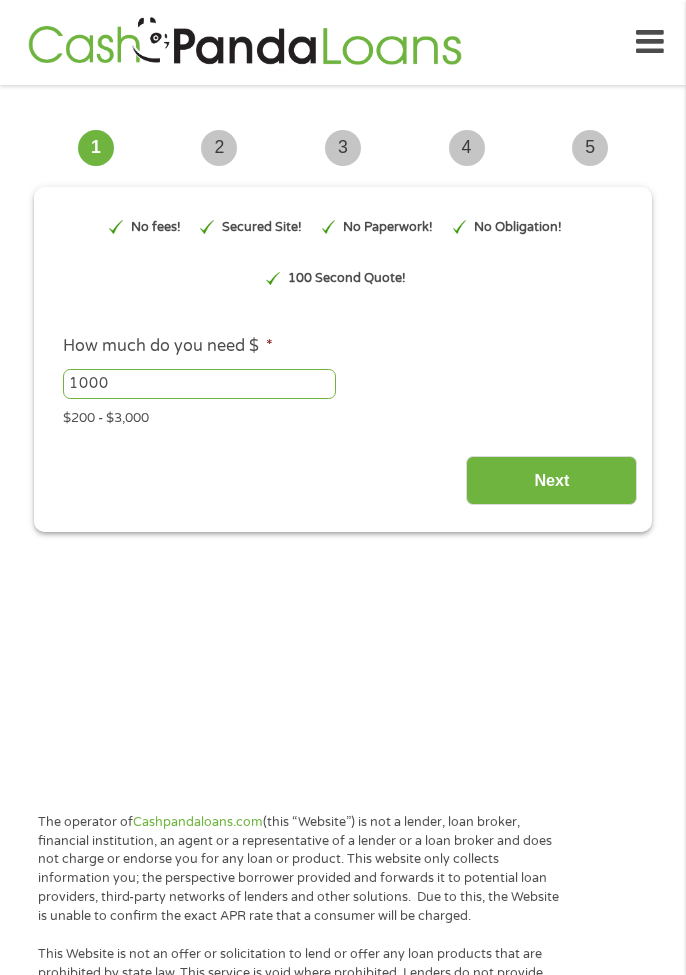 scroll, scrollTop: 0, scrollLeft: 0, axis: both 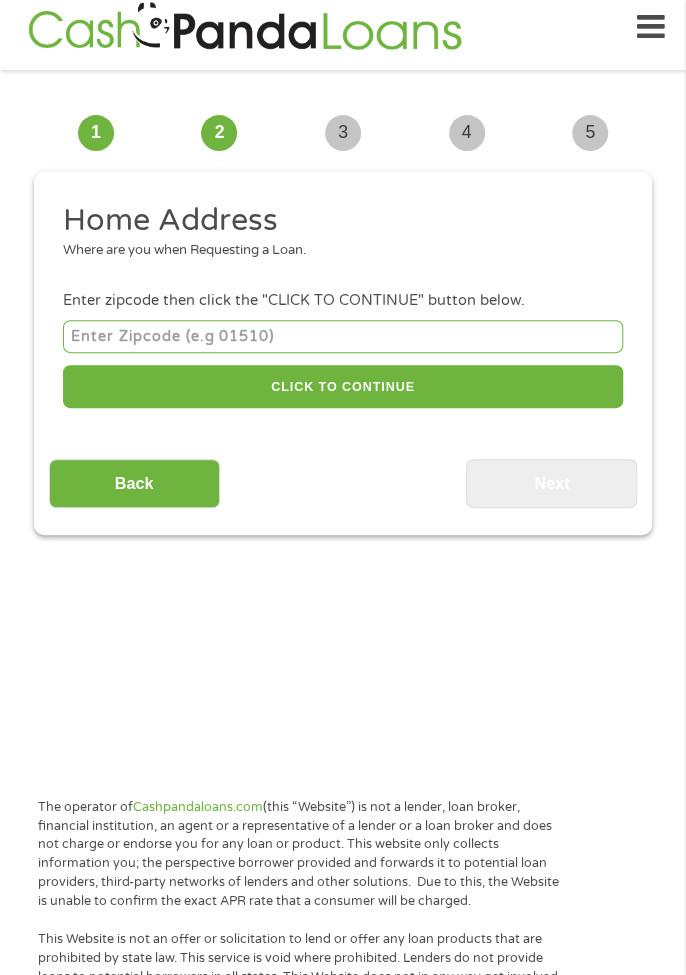 click at bounding box center [343, 336] 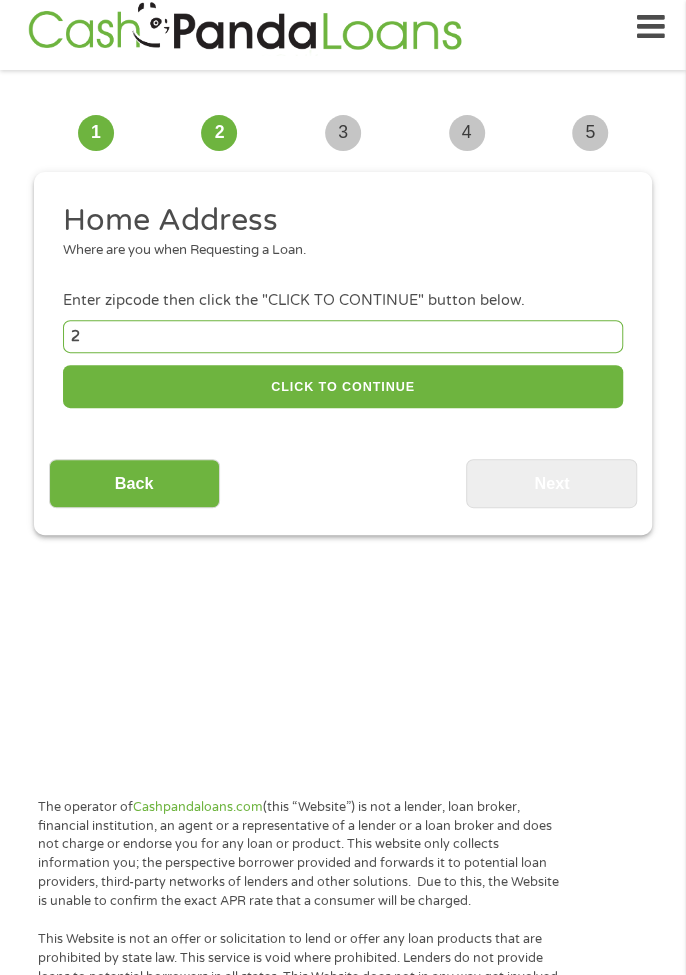 type on "[NUMBER]" 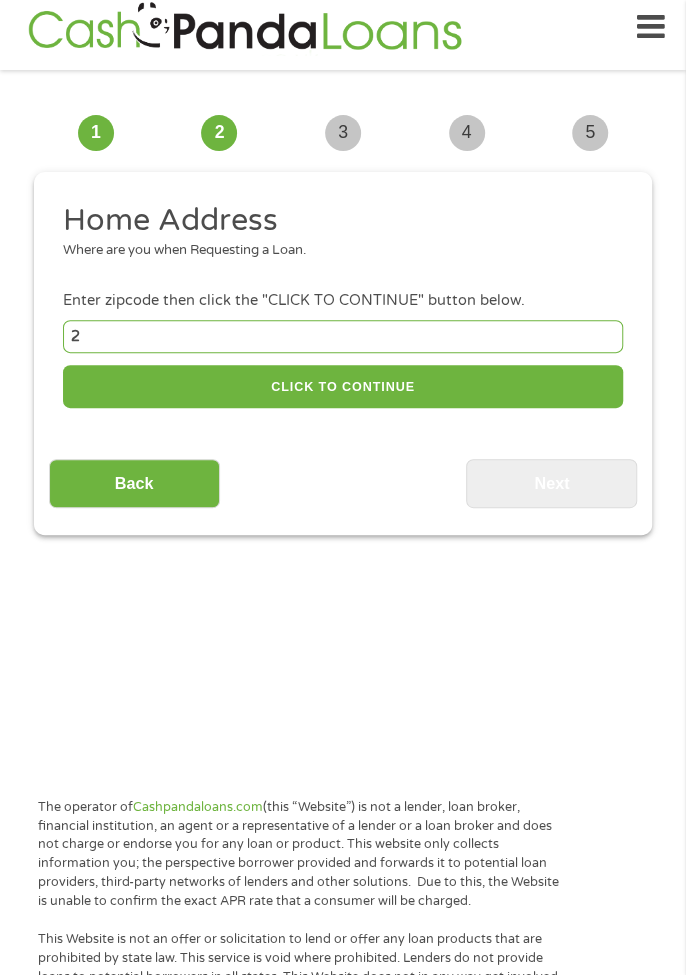 click on "Back" at bounding box center (134, 483) 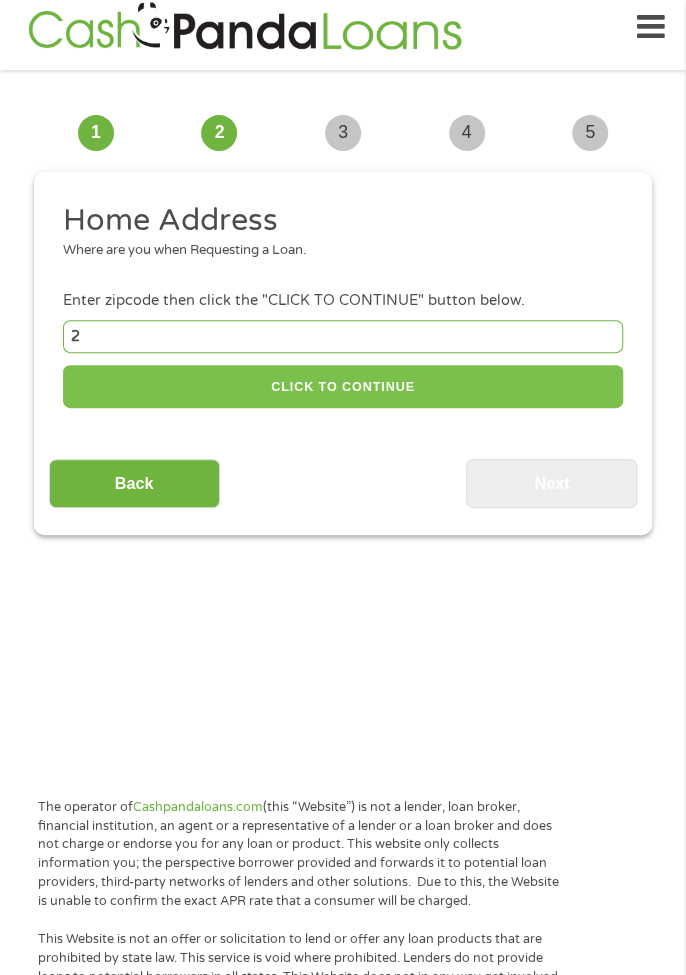 click on "CLICK TO CONTINUE" at bounding box center (343, 386) 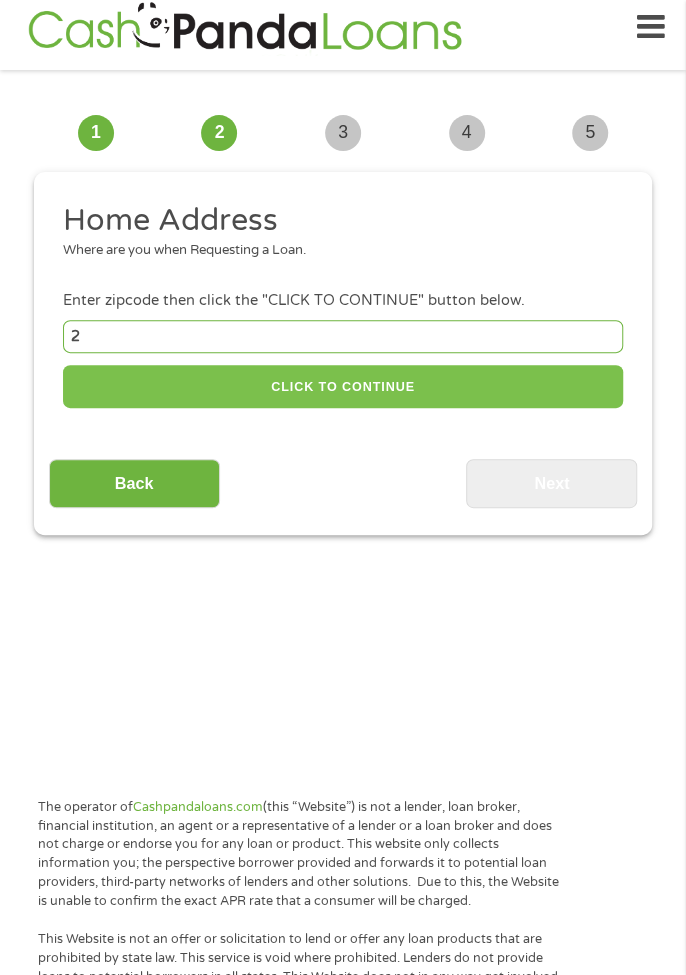 type on "[NUMBER]" 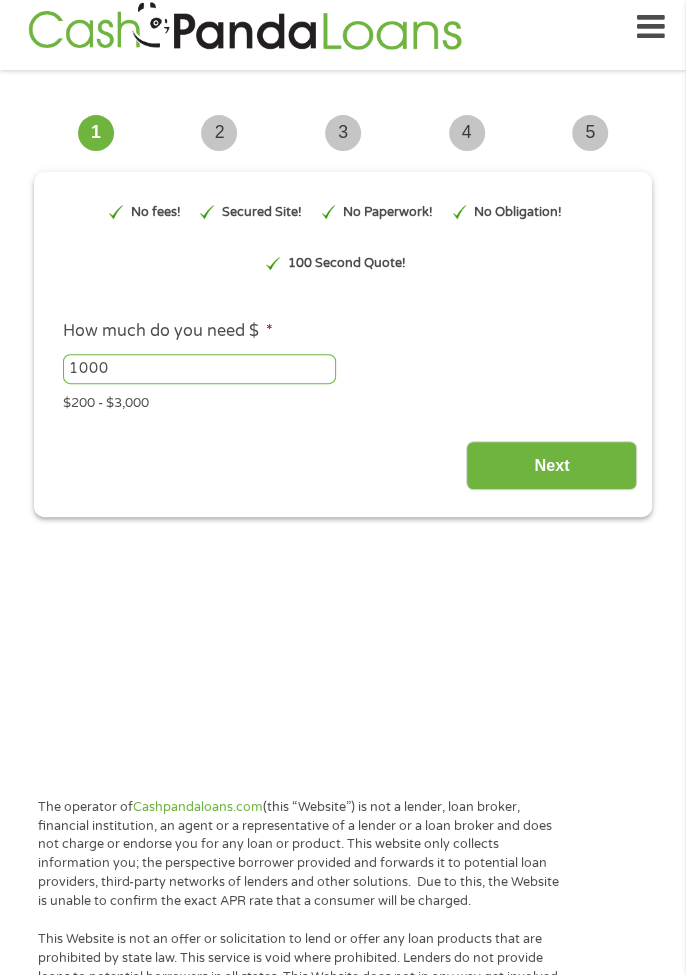 scroll, scrollTop: 8, scrollLeft: 8, axis: both 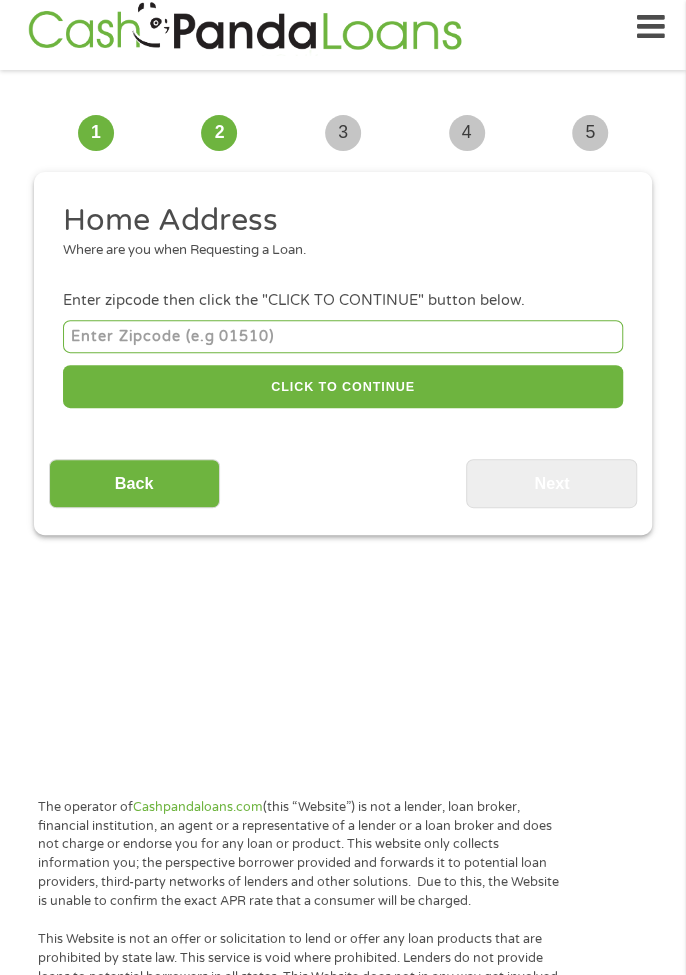 click at bounding box center (343, 336) 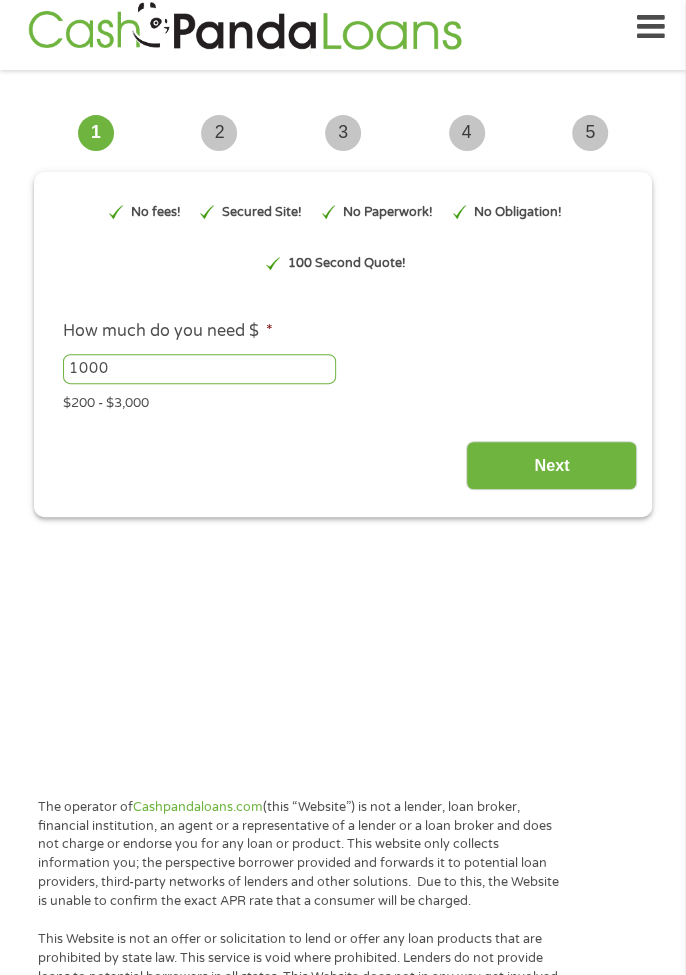 scroll, scrollTop: 22, scrollLeft: 0, axis: vertical 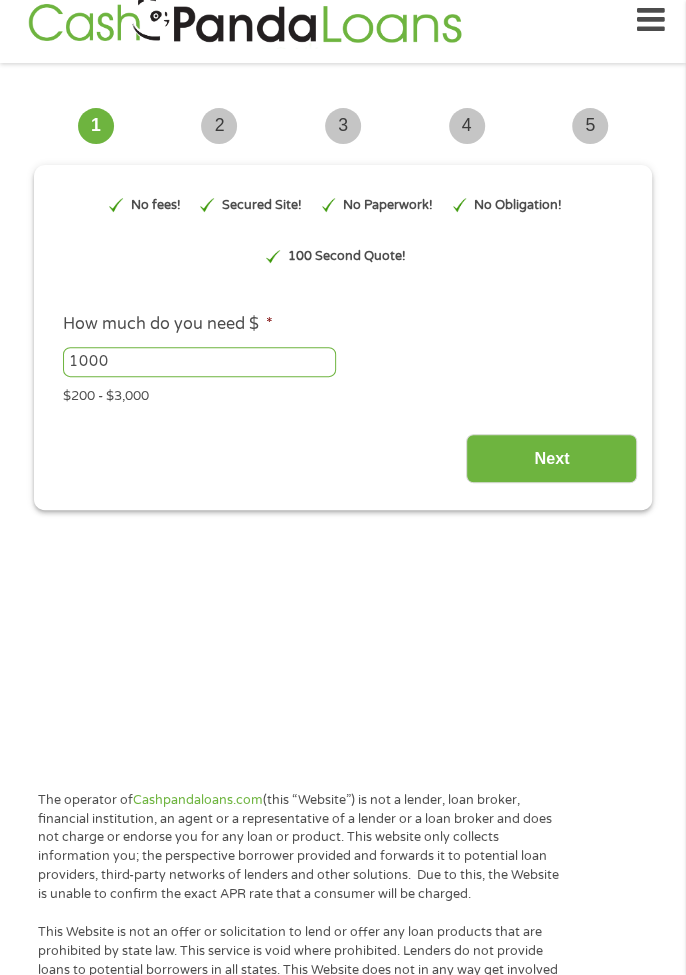 click on "Next" at bounding box center (551, 458) 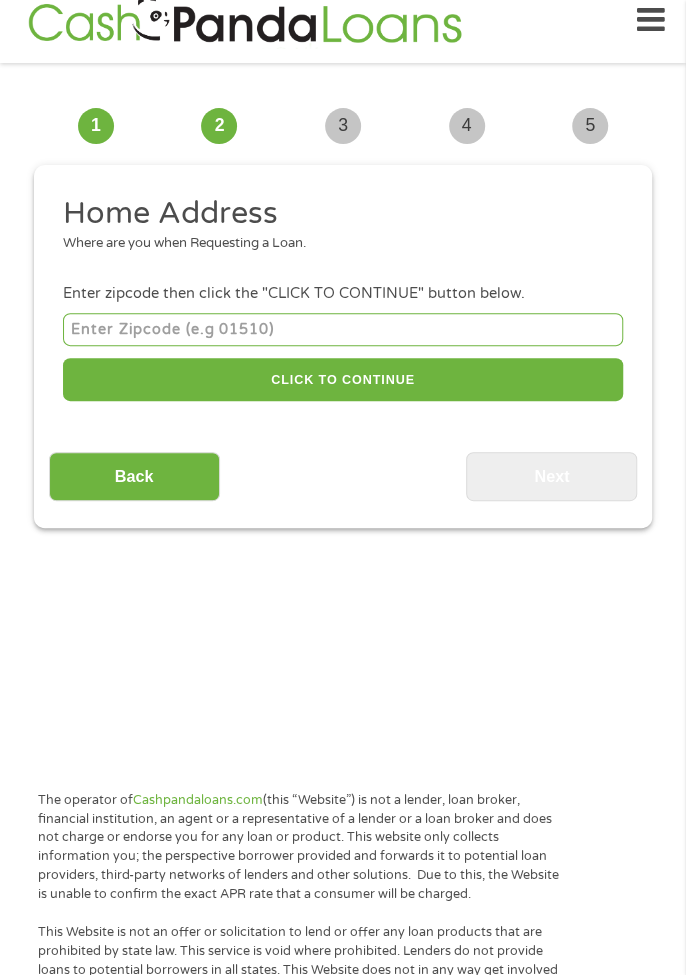 scroll, scrollTop: 15, scrollLeft: 0, axis: vertical 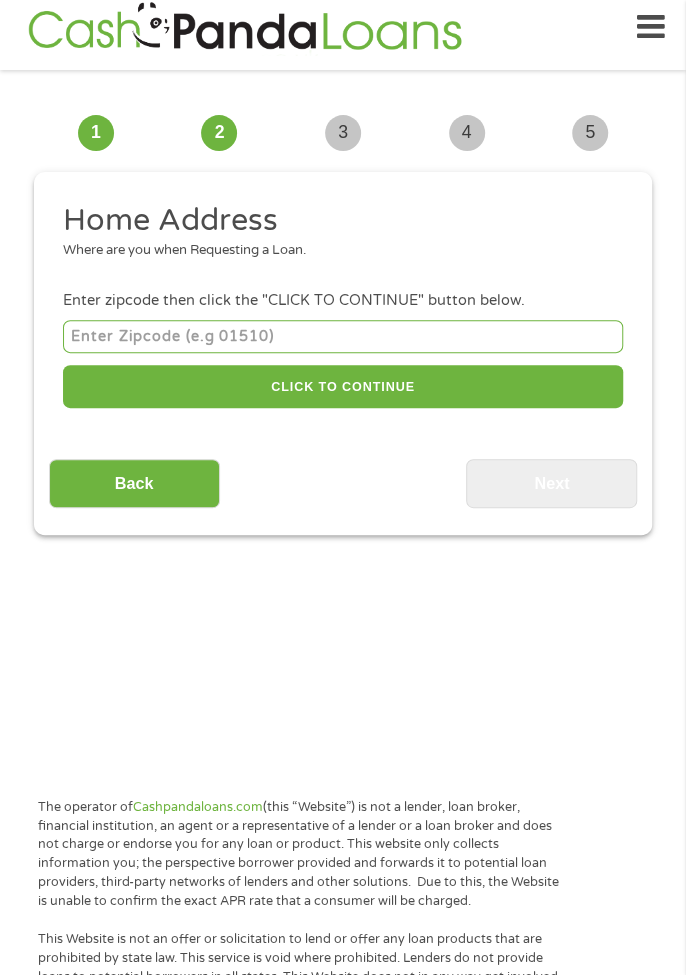 click at bounding box center (343, 336) 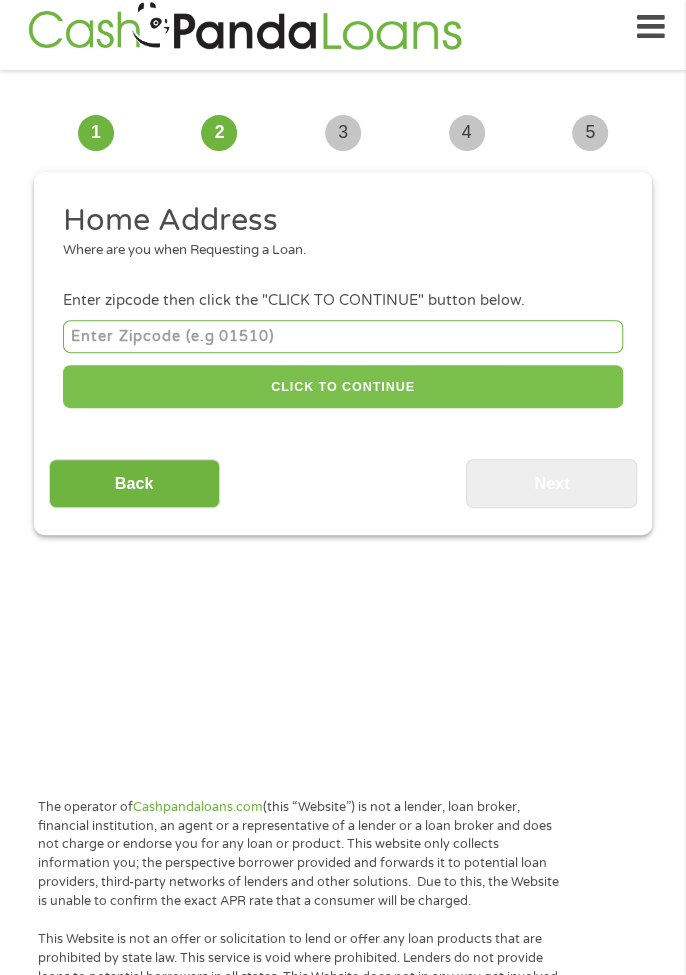 click on "CLICK TO CONTINUE" at bounding box center (343, 386) 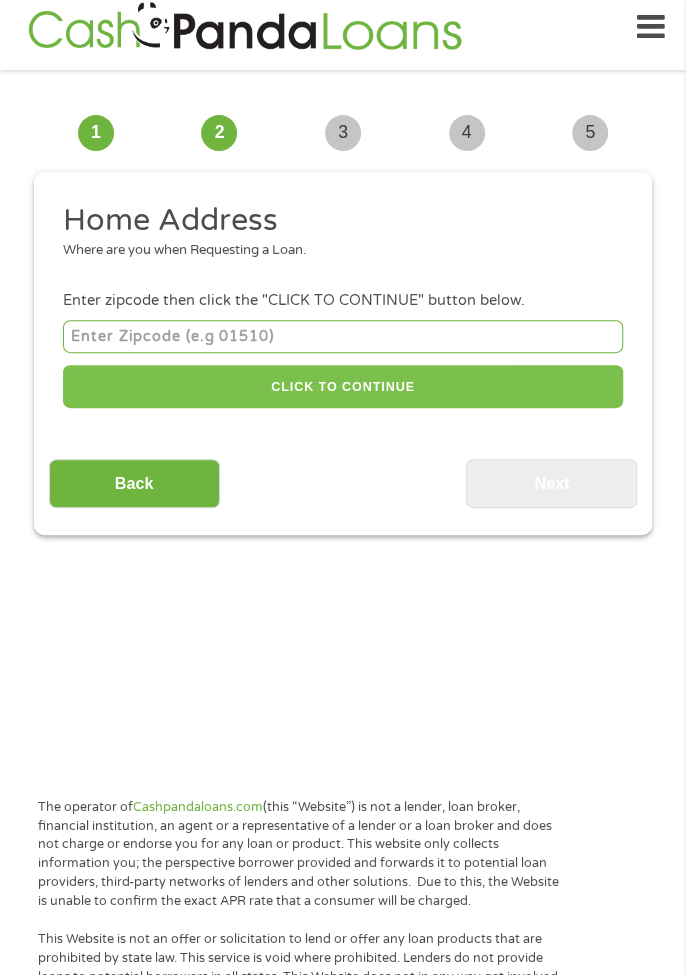 click on "CLICK TO CONTINUE" at bounding box center [343, 386] 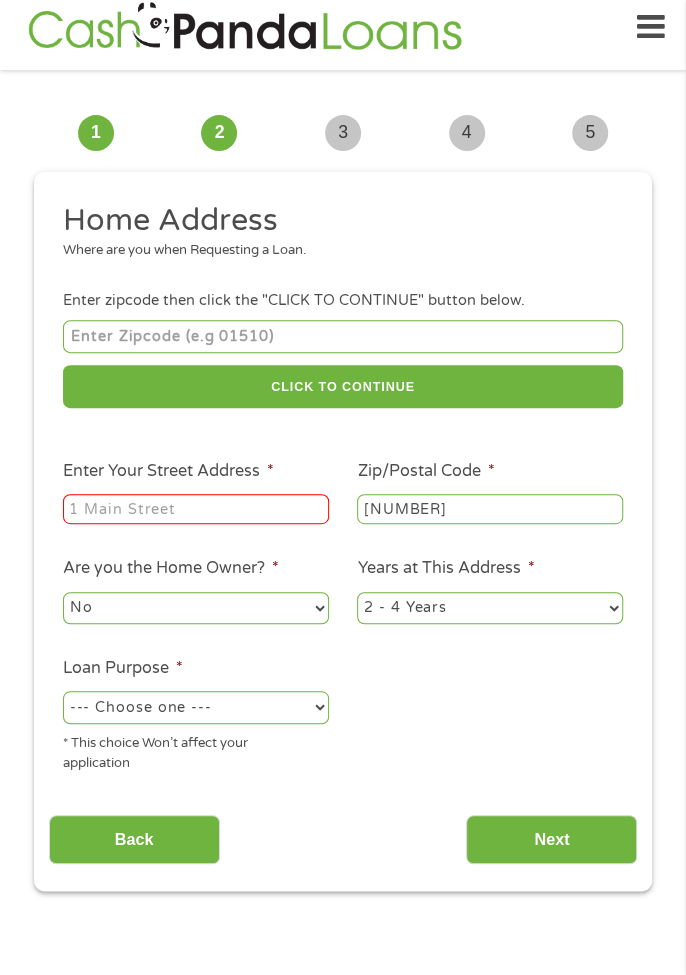 click on "Enter Your Street Address *" at bounding box center (196, 509) 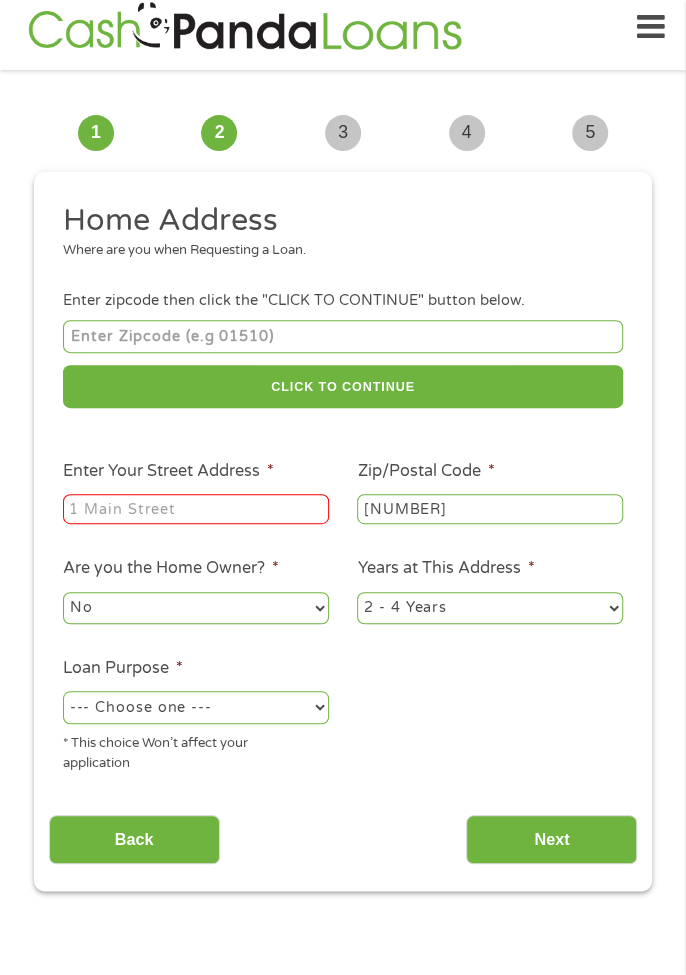 type on "[NUMBER] [STREET]" 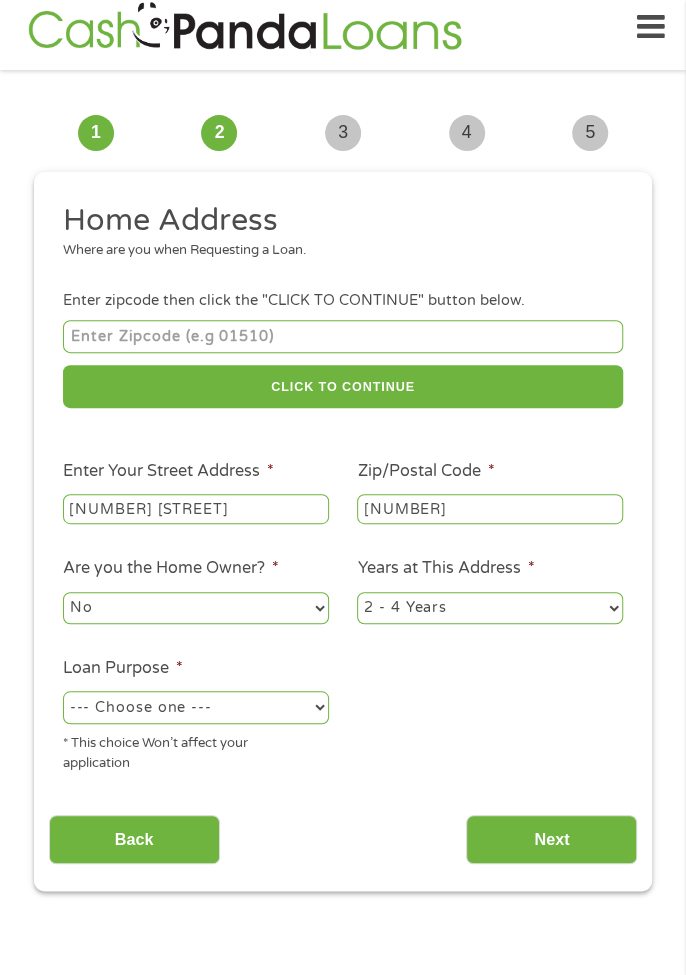 click on "No Yes" at bounding box center (196, 608) 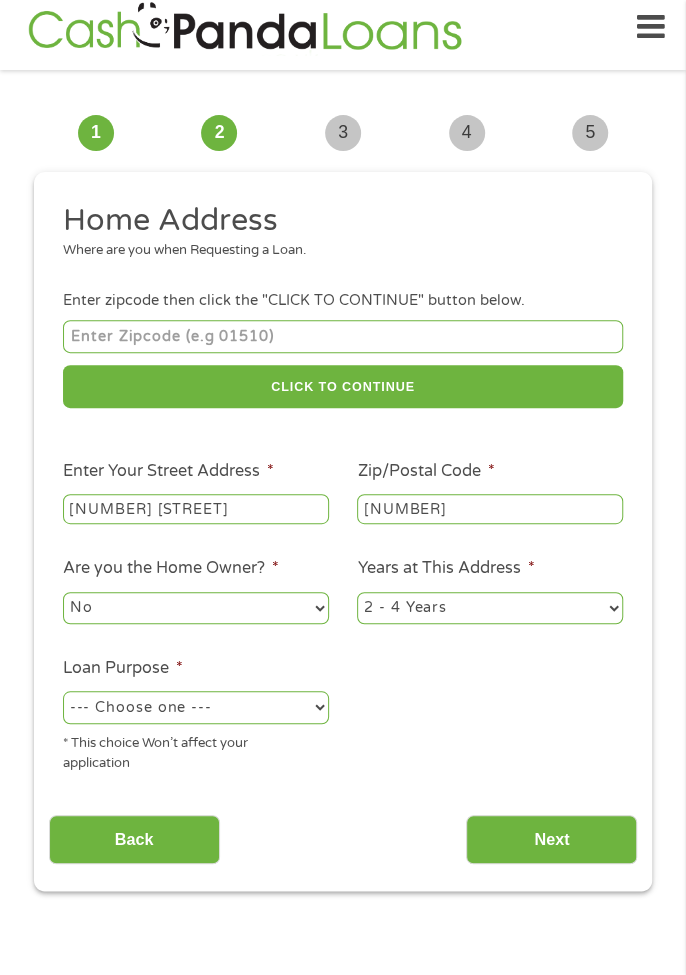 select on "paybills" 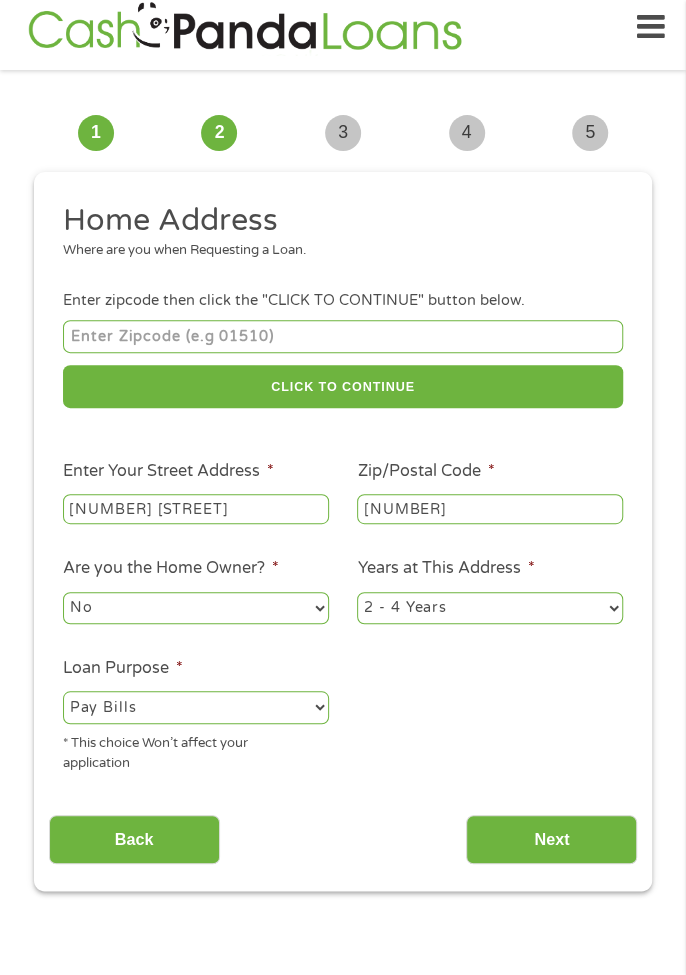 click on "Next" at bounding box center (551, 839) 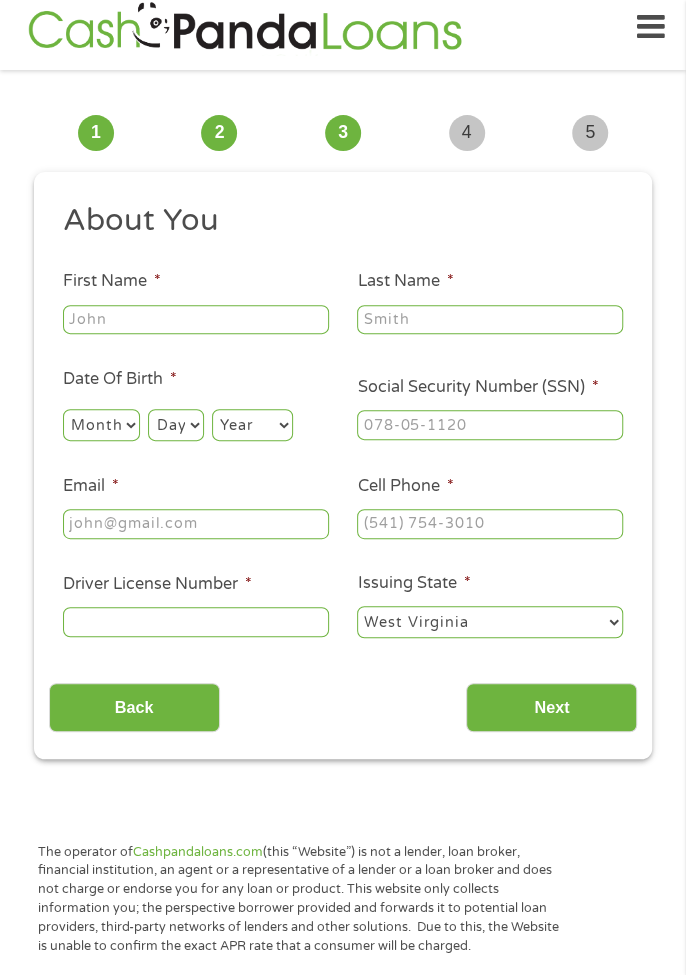 scroll, scrollTop: 8, scrollLeft: 8, axis: both 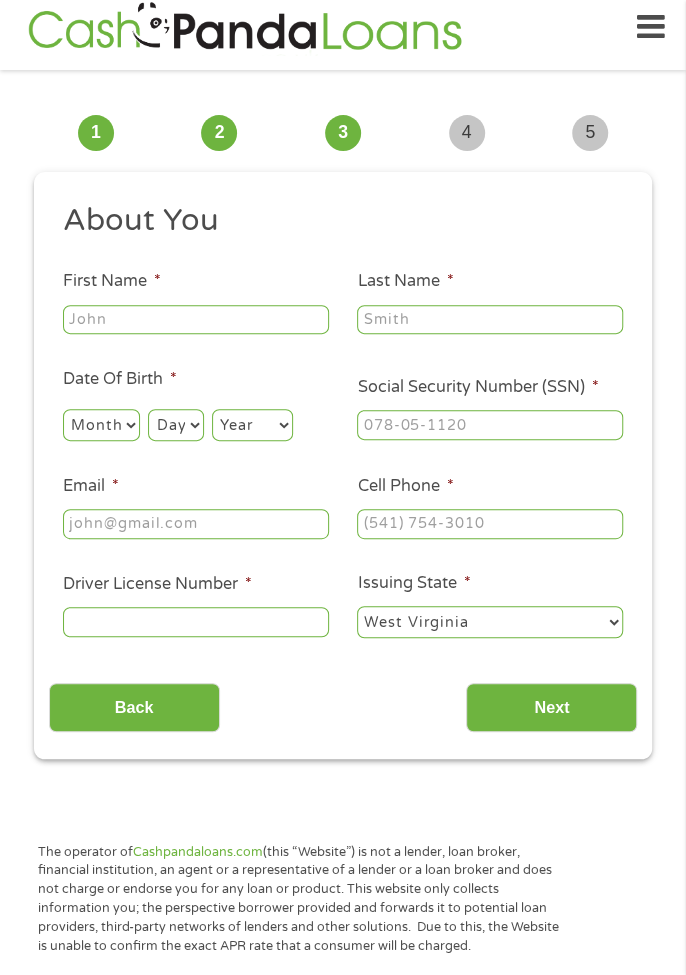 click on "First Name *" at bounding box center (196, 320) 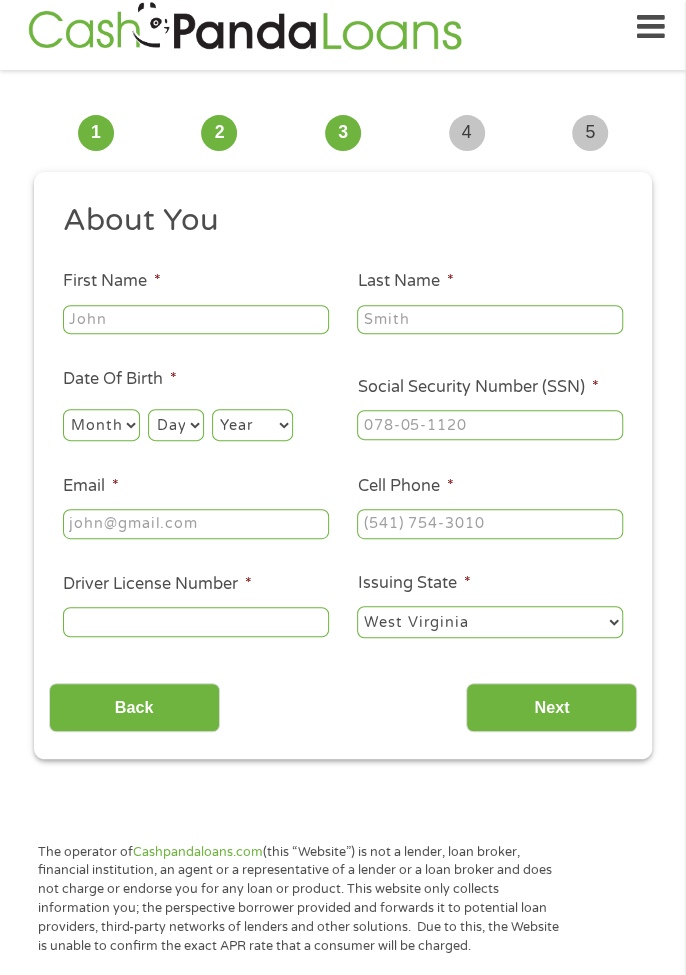 type on "[FIRST]" 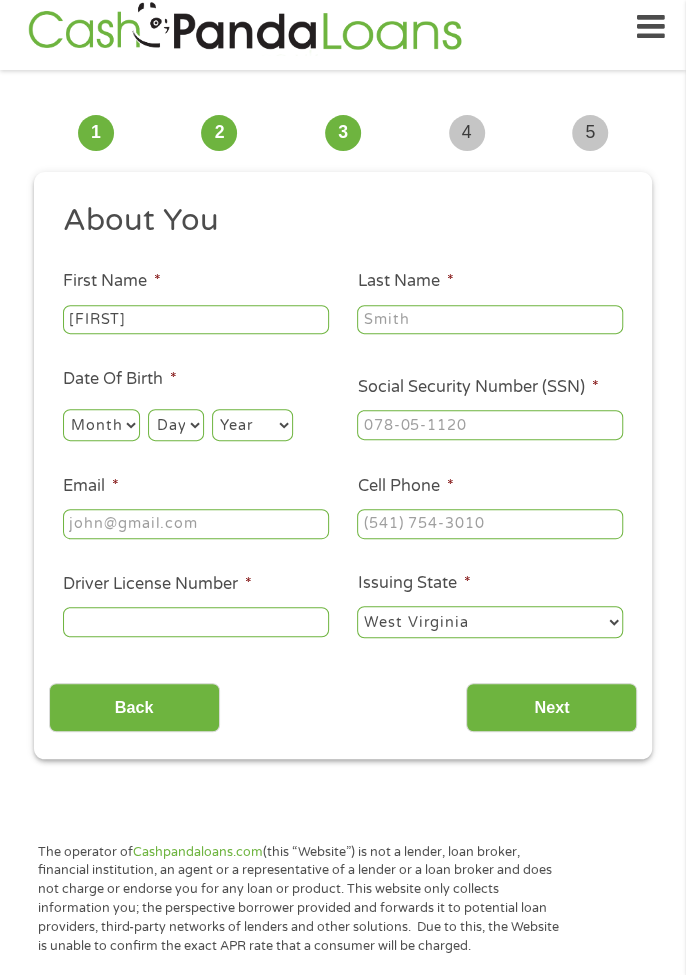 type on "[FIRST] [LAST]" 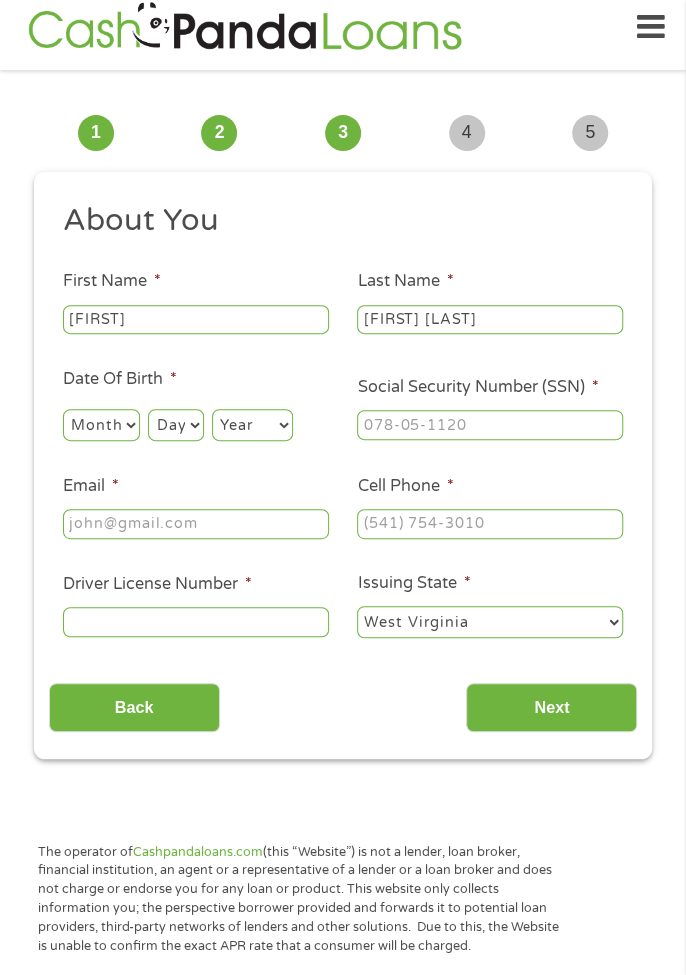 type on "[EMAIL]" 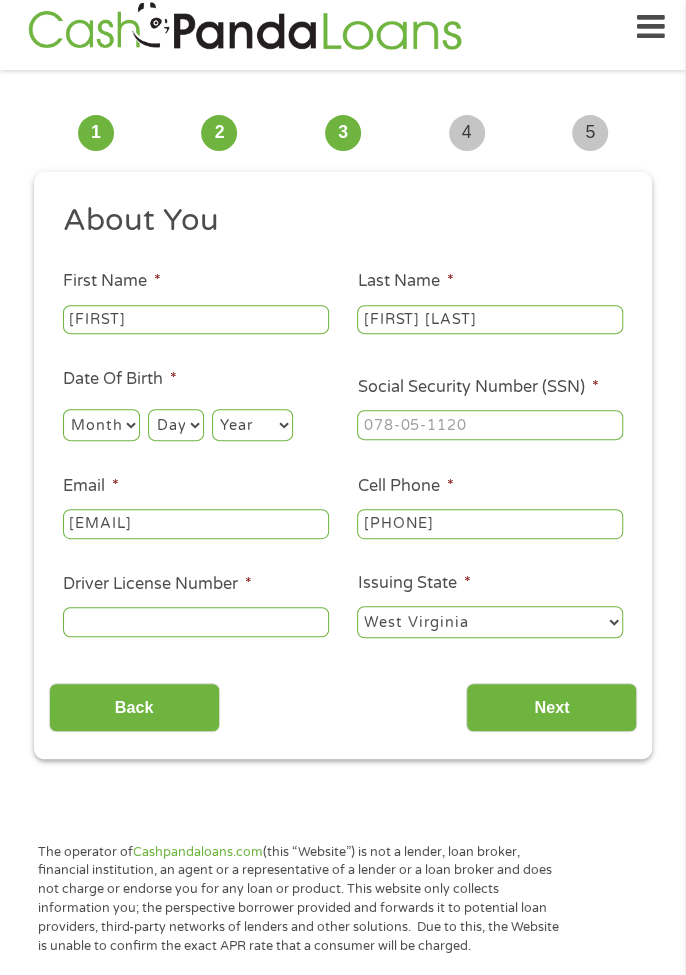 type on "[PHONE]" 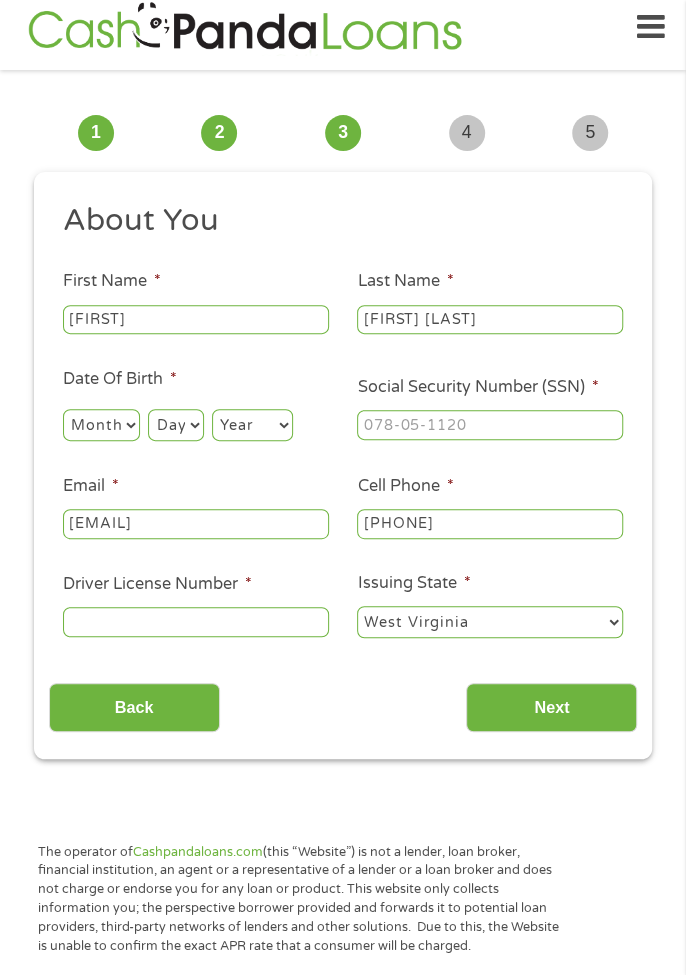click on "Month 1 2 3 4 5 6 7 8 9 10 11 12" at bounding box center (101, 425) 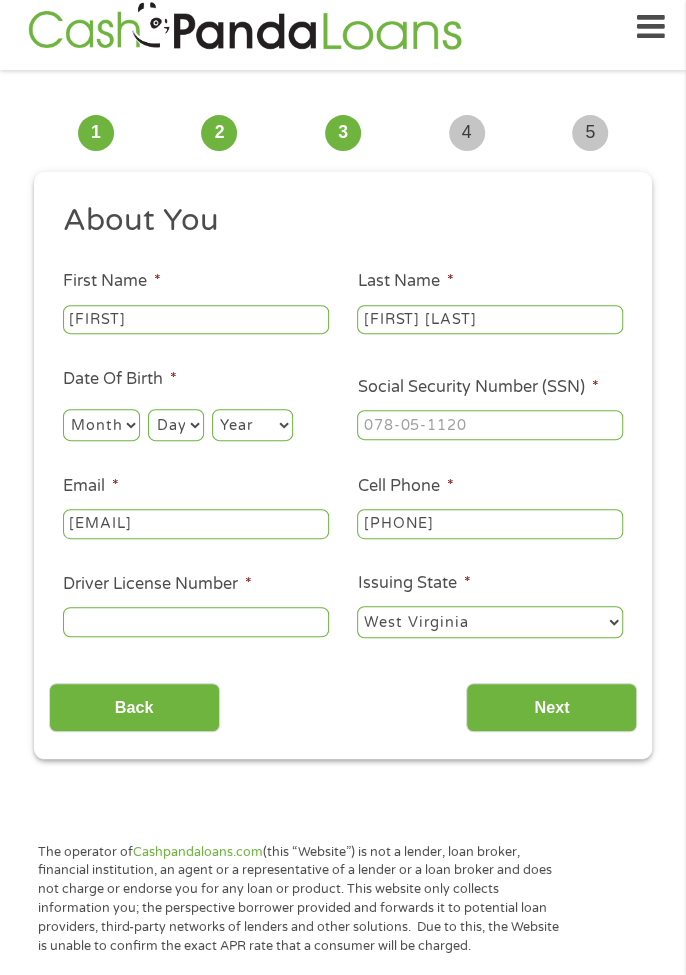 select on "8" 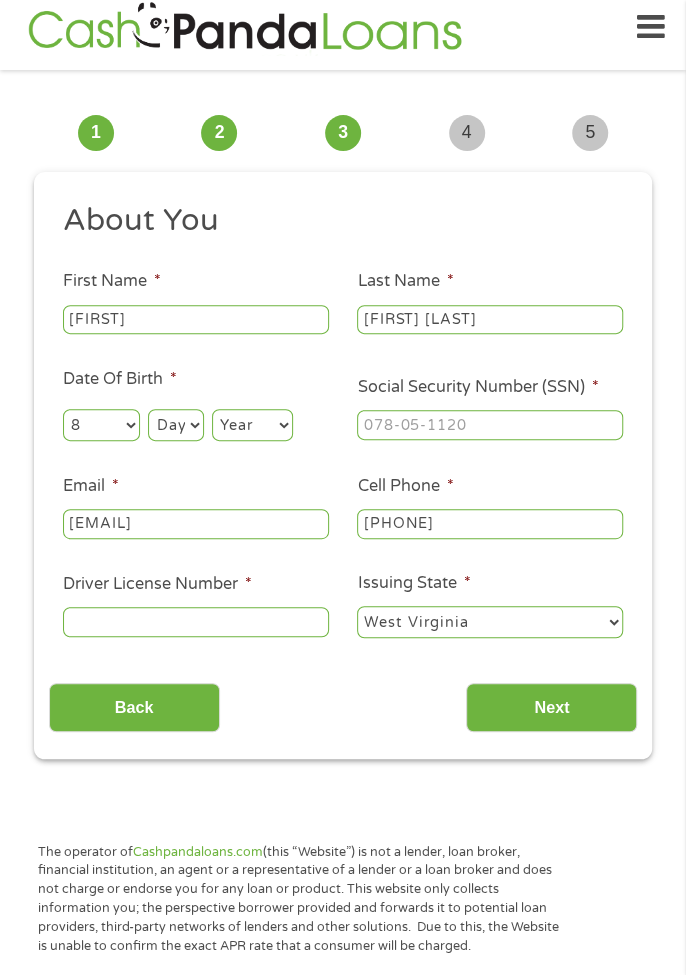 click on "Day 1 2 3 4 5 6 7 8 9 10 11 12 13 14 15 16 17 18 19 20 21 22 23 24 25 26 27 28 29 30 31" at bounding box center (175, 425) 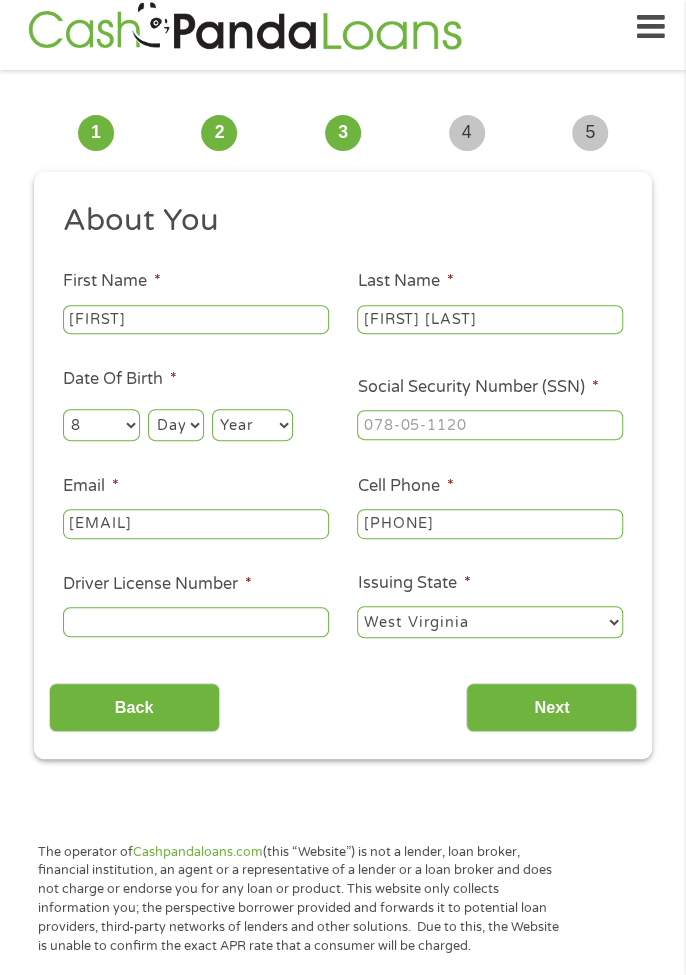 select on "21" 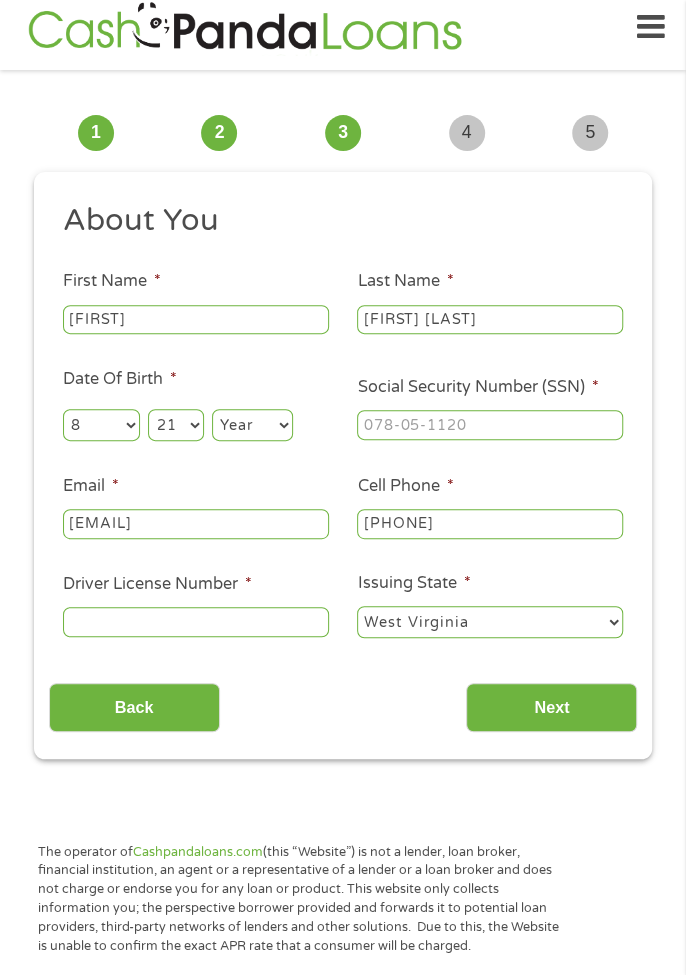 click on "Year 2007 2006 2005 2004 2003 2002 2001 2000 1999 1998 1997 1996 1995 1994 1993 1992 1991 1990 1989 1988 1987 1986 1985 1984 1983 1982 1981 1980 1979 1978 1977 1976 1975 1974 1973 1972 1971 1970 1969 1968 1967 1966 1965 1964 1963 1962 1961 1960 1959 1958 1957 1956 1955 1954 1953 1952 1951 1950 1949 1948 1947 1946 1945 1944 1943 1942 1941 1940 1939 1938 1937 1936 1935 1934 1933 1932 1931 1930 1929 1928 1927 1926 1925 1924 1923 1922 1921 1920" at bounding box center [252, 425] 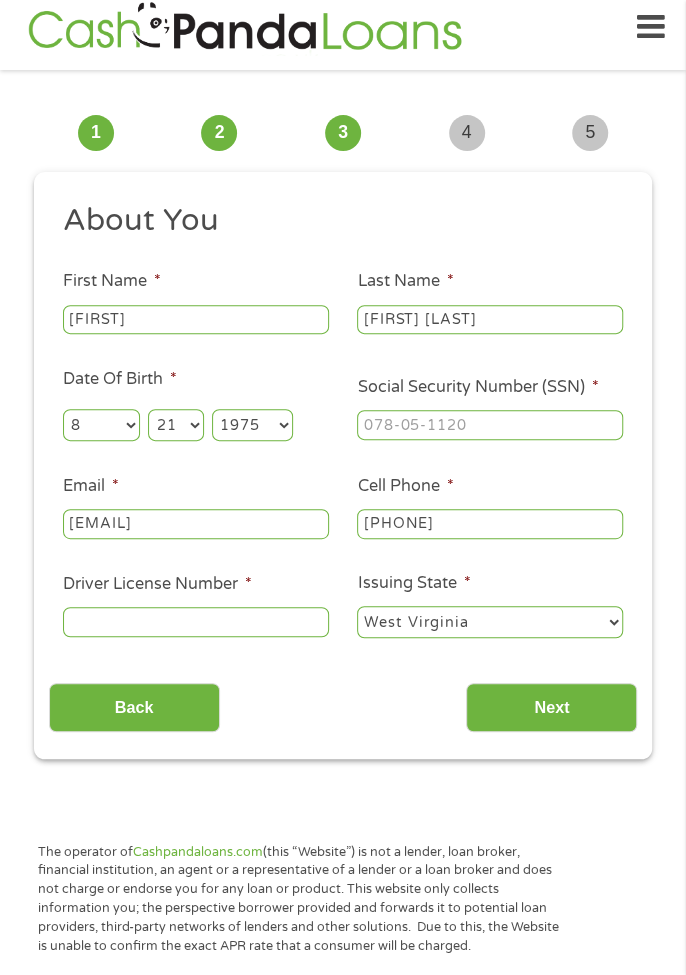 click on "1 Start 2 Your Home 3 About You 4 Employment 5 Banking 6
This field is hidden when viewing the form gclid This field is hidden when viewing the form Referrer https://www.example.com/?medium=adwords&source=adwords&campaign=22549846227&adgroup=188036189468&creative=752117433323&position&keyword=loans%20that%20accept%20everyone&utm_term=%7Bsearchterm%7D&matchtype=%7Bterm%7D&device=c&network=s&gad_source=5&gad_campaignid=22549846227&gclid=EAIaIQobChMIqpTdybPxjgMVzW5HAR3rTDtzEAAYAyAAEgJOBPD_BwE This field is hidden when viewing the form Source adwords This field is hidden when viewing the form Campaign 22549846227 This field is hidden when viewing the form Medium adwords This field is hidden when viewing the form adgroup 188036189468 This field is hidden when viewing the form creative 752117433323 This field is hidden when viewing the form position keyword matchtype {term} device" at bounding box center [343, 430] 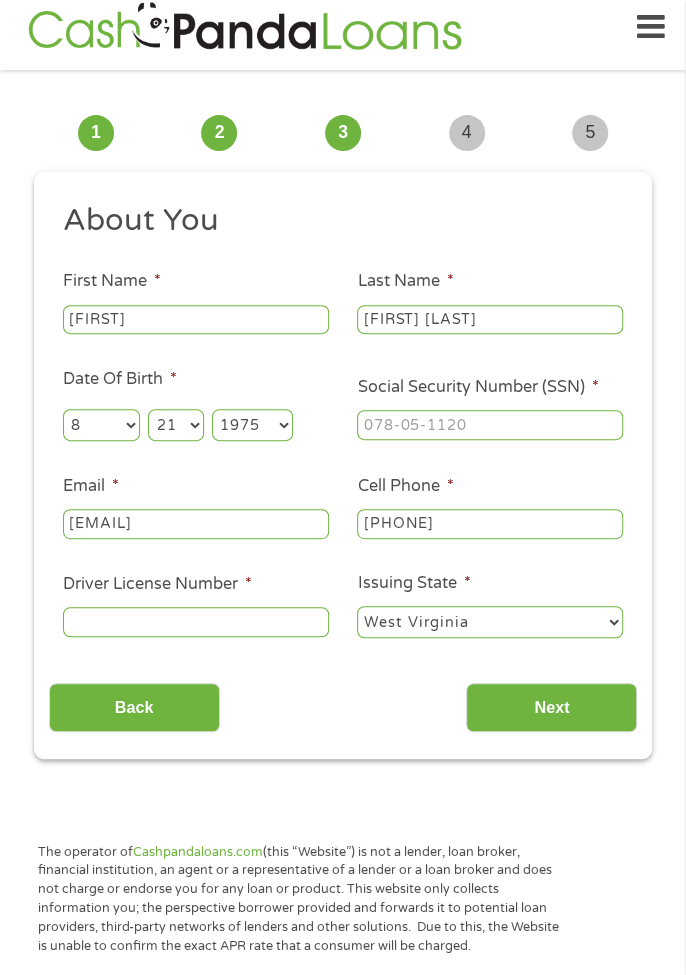 click on "Year 2007 2006 2005 2004 2003 2002 2001 2000 1999 1998 1997 1996 1995 1994 1993 1992 1991 1990 1989 1988 1987 1986 1985 1984 1983 1982 1981 1980 1979 1978 1977 1976 1975 1974 1973 1972 1971 1970 1969 1968 1967 1966 1965 1964 1963 1962 1961 1960 1959 1958 1957 1956 1955 1954 1953 1952 1951 1950 1949 1948 1947 1946 1945 1944 1943 1942 1941 1940 1939 1938 1937 1936 1935 1934 1933 1932 1931 1930 1929 1928 1927 1926 1925 1924 1923 1922 1921 1920" at bounding box center [252, 425] 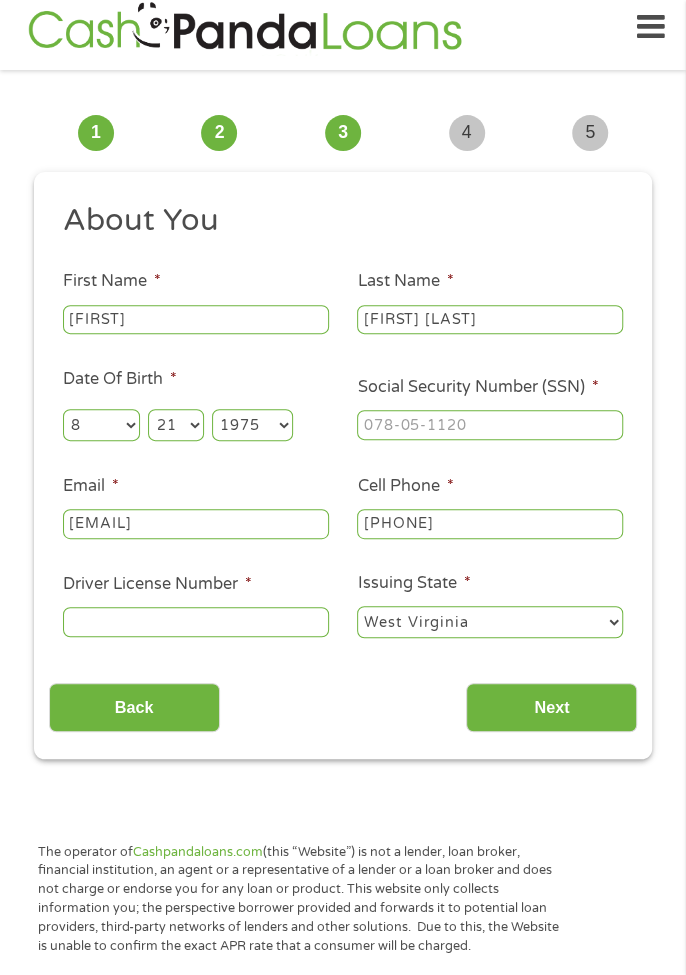 select on "1978" 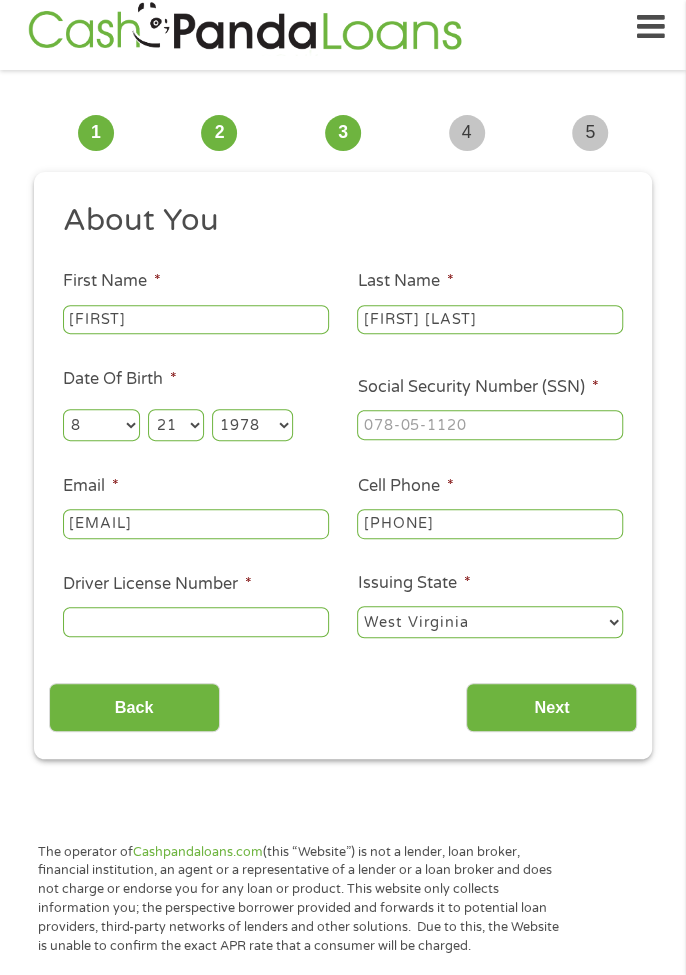 click on "Social Security Number (SSN) *" at bounding box center [490, 425] 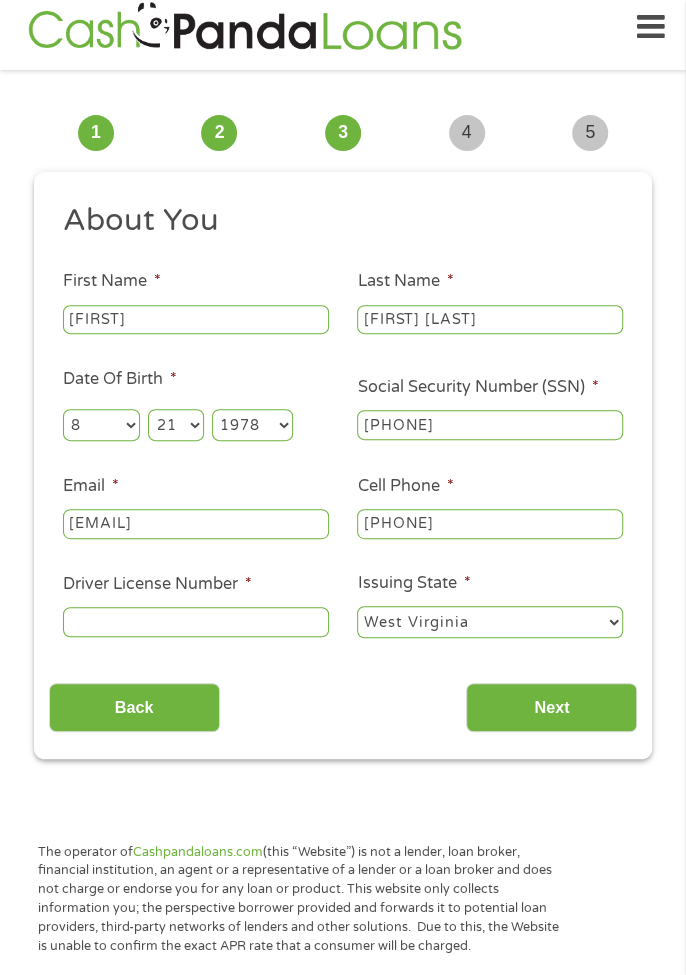 type on "[PHONE]" 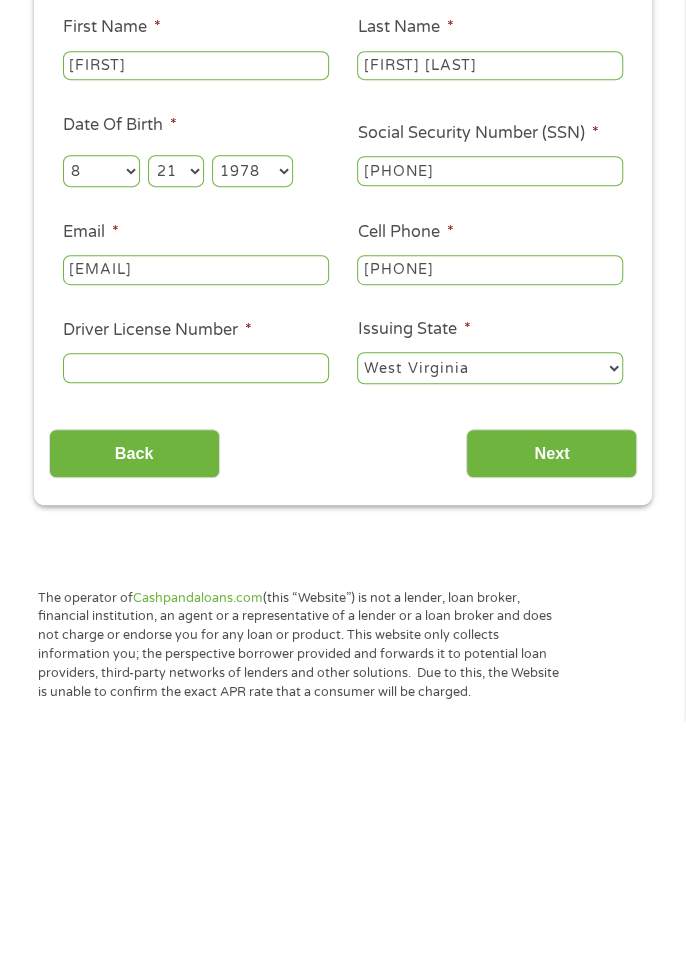 scroll, scrollTop: 15, scrollLeft: 0, axis: vertical 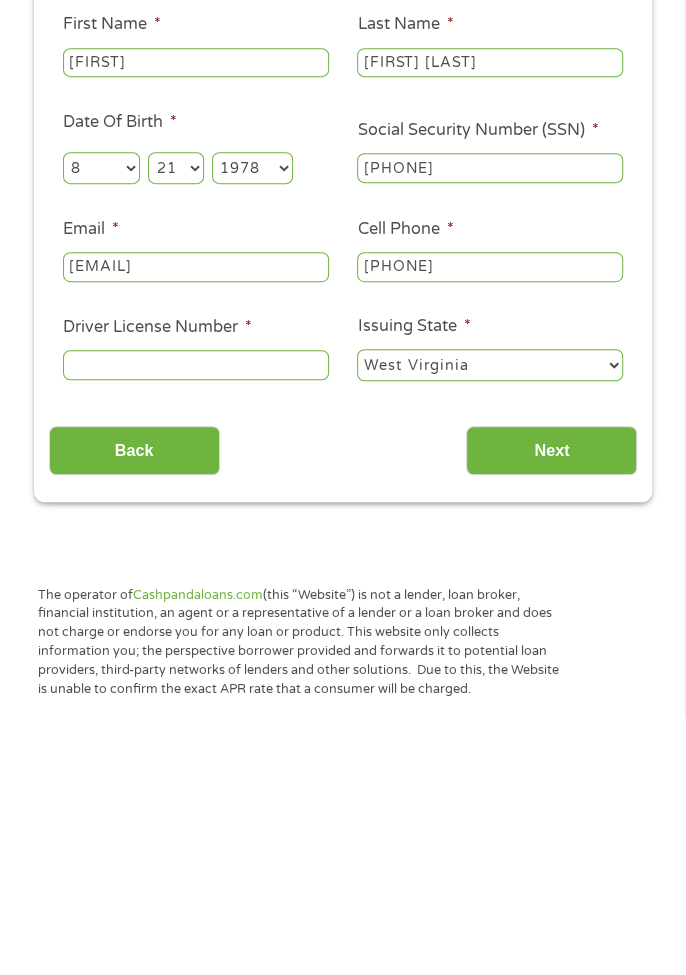 click on "Driver License Number *" at bounding box center [196, 622] 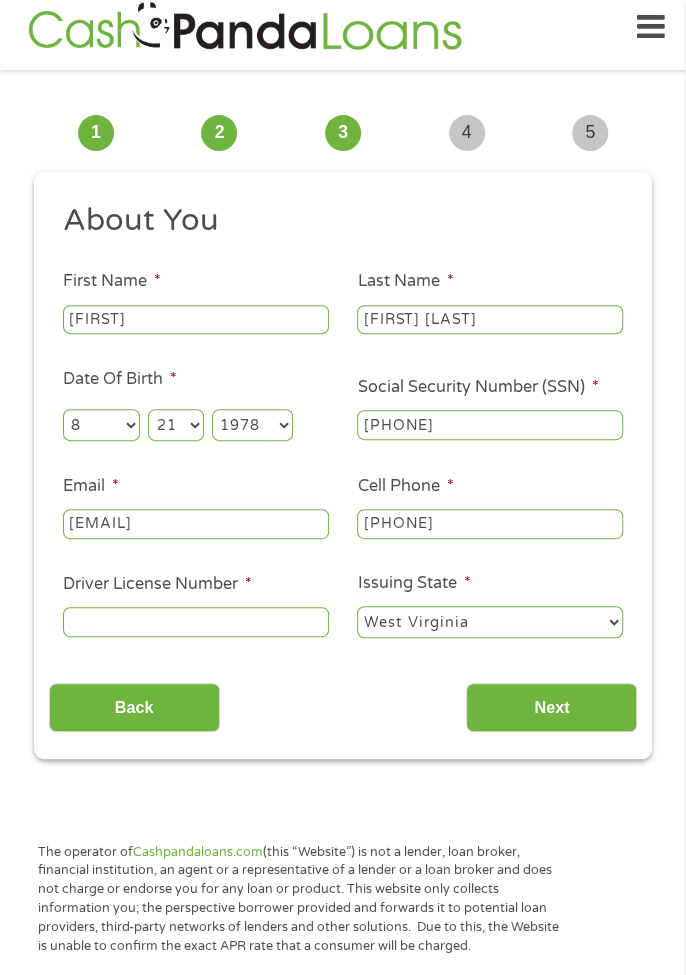 scroll, scrollTop: 0, scrollLeft: 0, axis: both 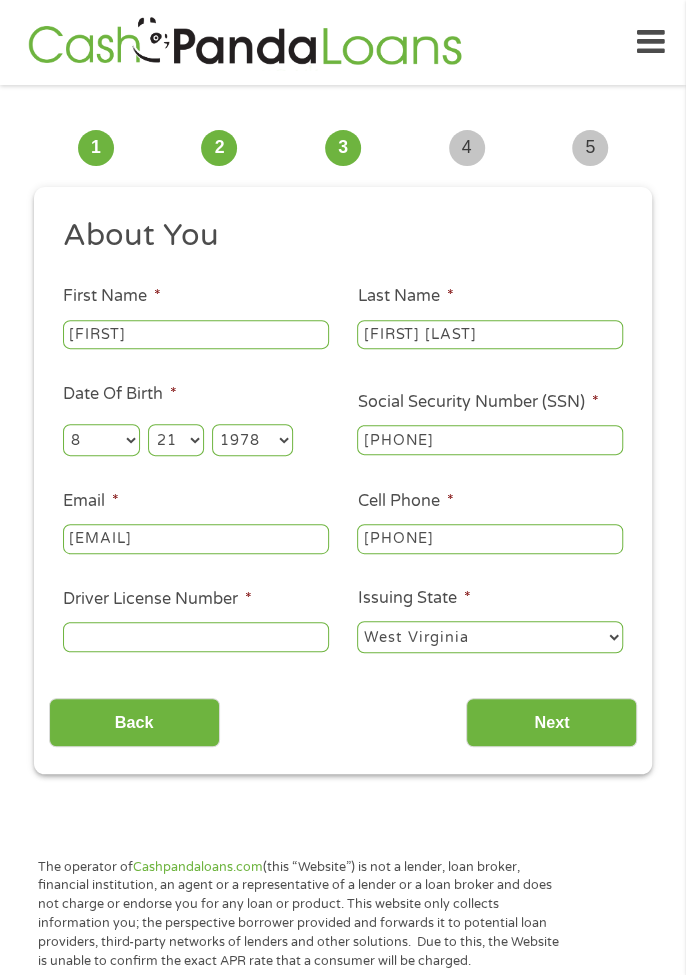 click on "The operator of example.com (this “Website”) is not a lender, loan broker, financial institution, an agent or a representative of a lender or a loan broker and does not charge or endorse you for any loan or product. This website only collects information you; the perspective borrower provided and forwards it to potential loan providers, third-party networks of lenders and other solutions.  Due to this, the Website is unable to confirm the exact APR rate that a consumer will be charged. Every state has its own set of rules and regulations that govern personal loan lenders. Your loan amount, APR and repayment term will vary based on your credit worthiness, state and lender or lending partner. Loan renewal options are not always available. It is therefore advisable to clarify whether the option is available with your lender. Before you sign the documents, carefully read and understand the renewal policy presented in the agreement. Representative Examples (Qualified Customers)   Terms & Conditions" at bounding box center (343, 1827) 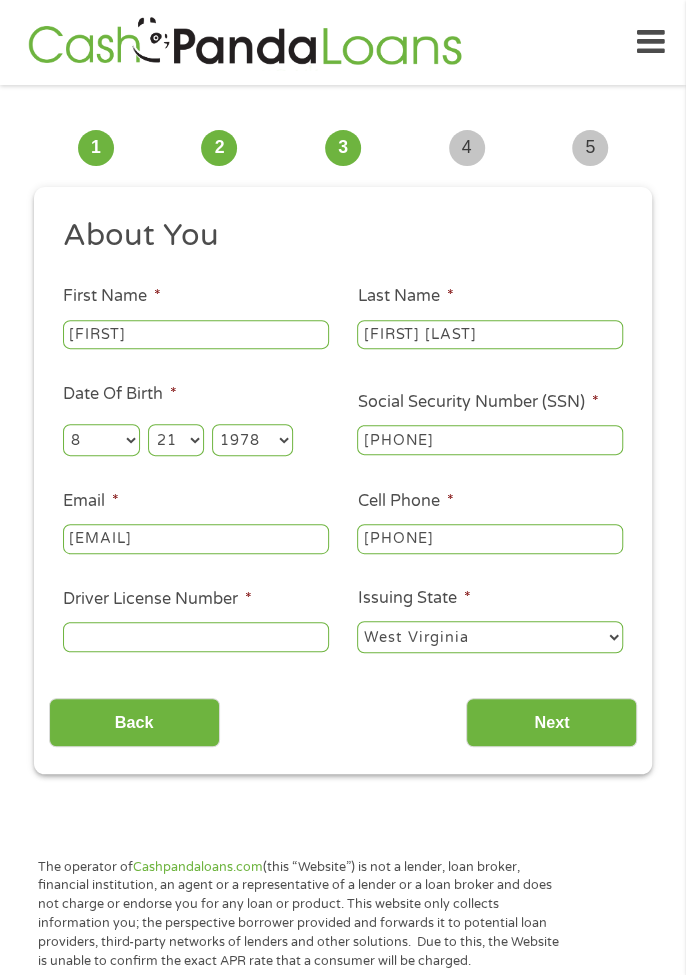 click on "Driver License Number *" at bounding box center [196, 637] 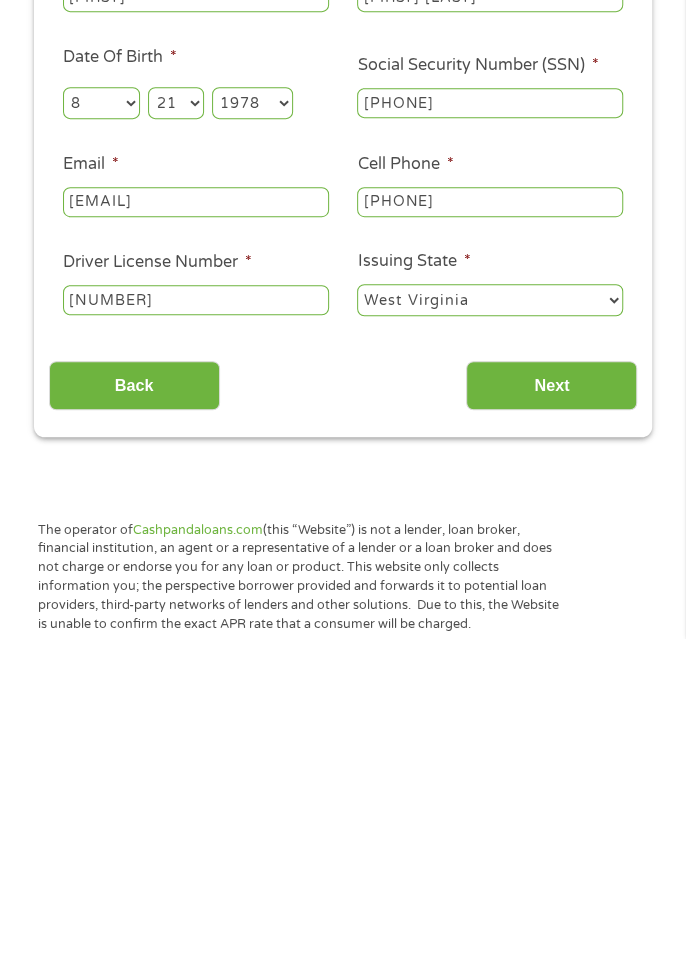 type on "[NUMBER]" 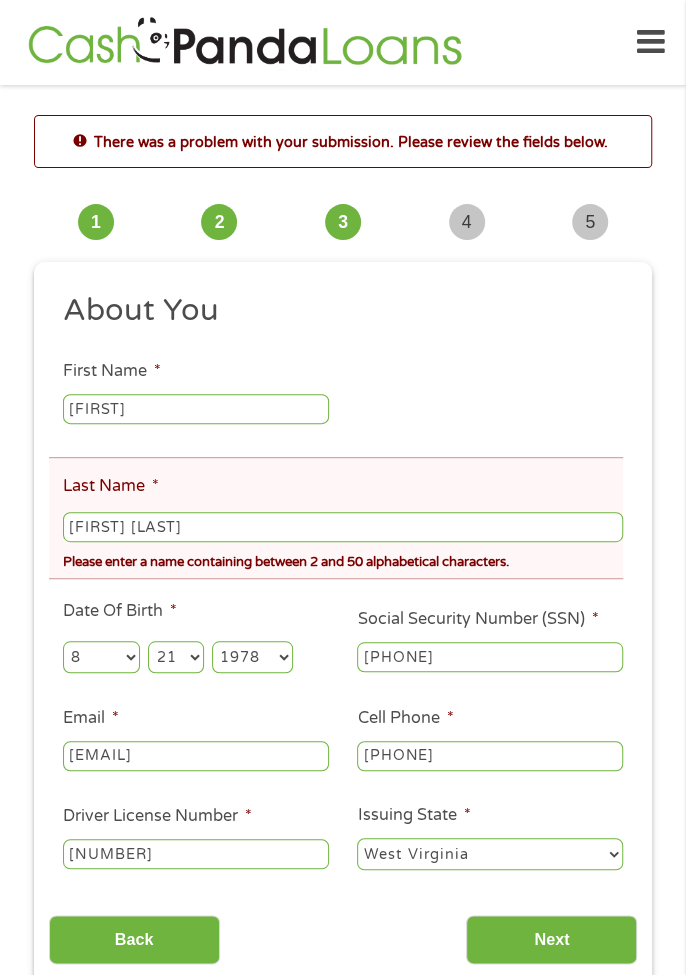 scroll, scrollTop: 15, scrollLeft: 0, axis: vertical 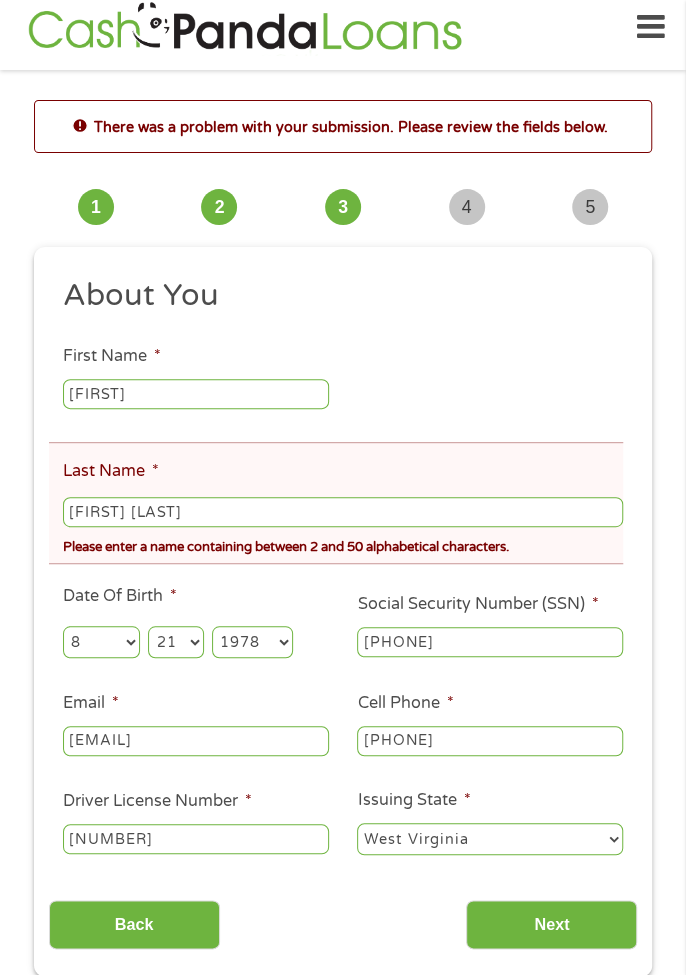click on "[FIRST] [LAST]" at bounding box center (343, 512) 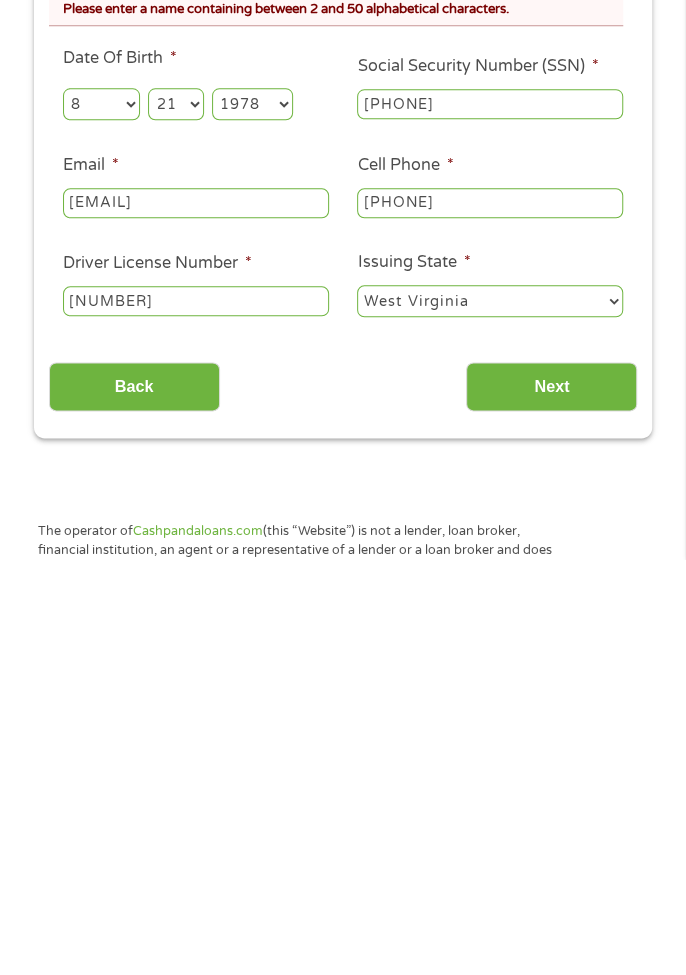 type on "[LAST]" 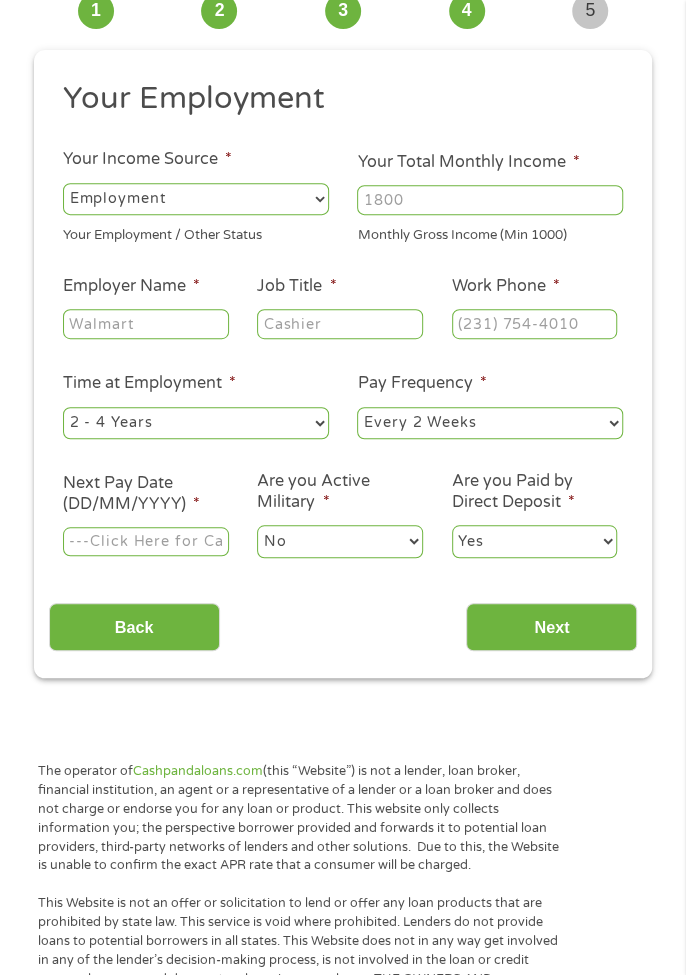 scroll, scrollTop: 15, scrollLeft: 0, axis: vertical 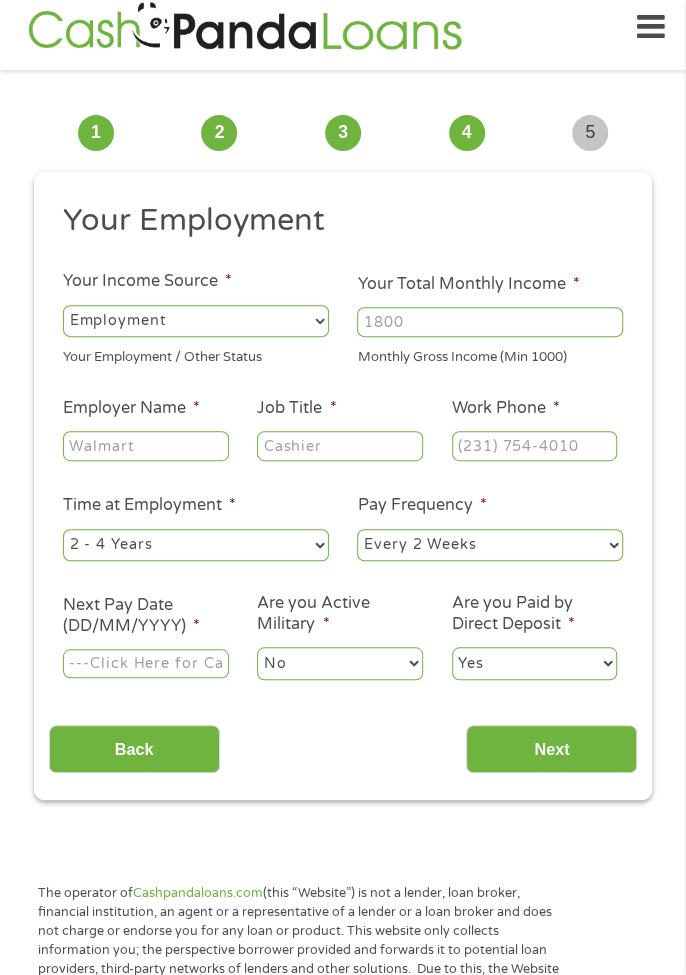 click on "--- Choose one --- Employment Self Employed Benefits" at bounding box center [196, 321] 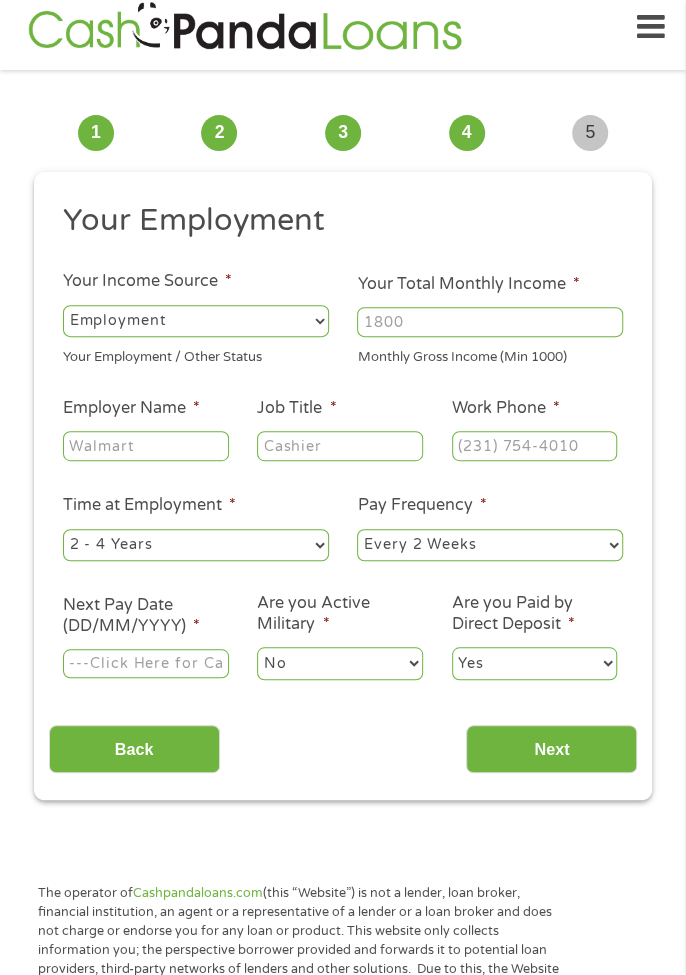 select on "benefits" 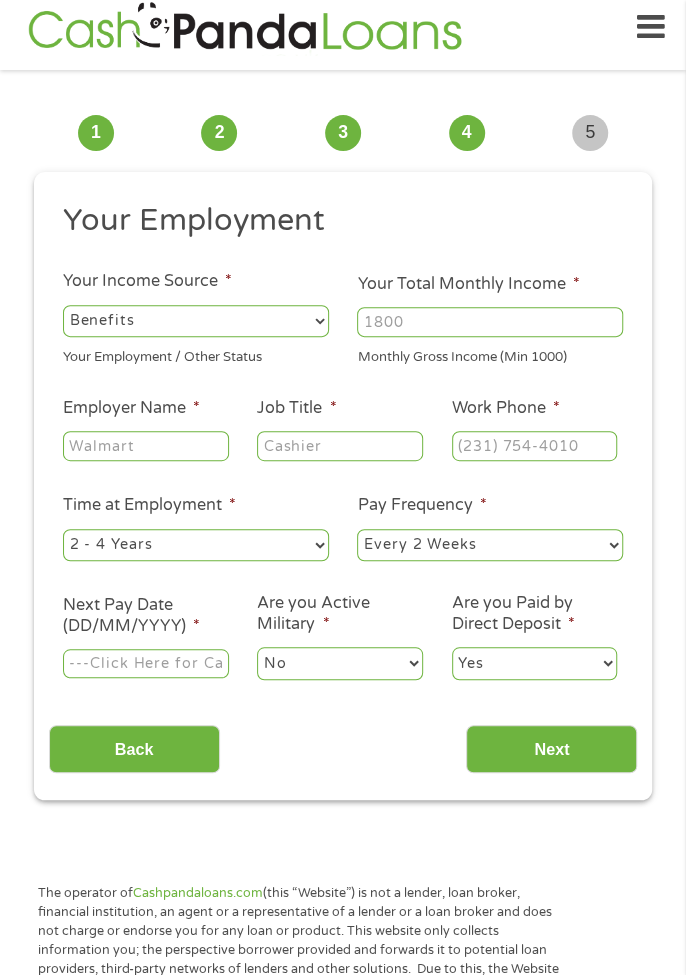 type on "Other" 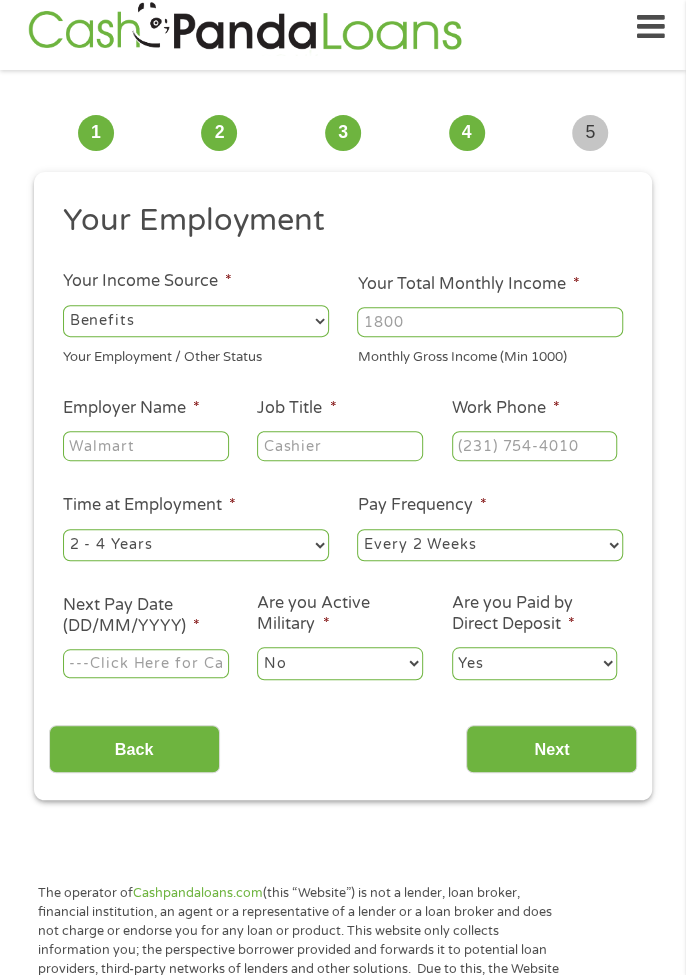 type on "[PHONE]" 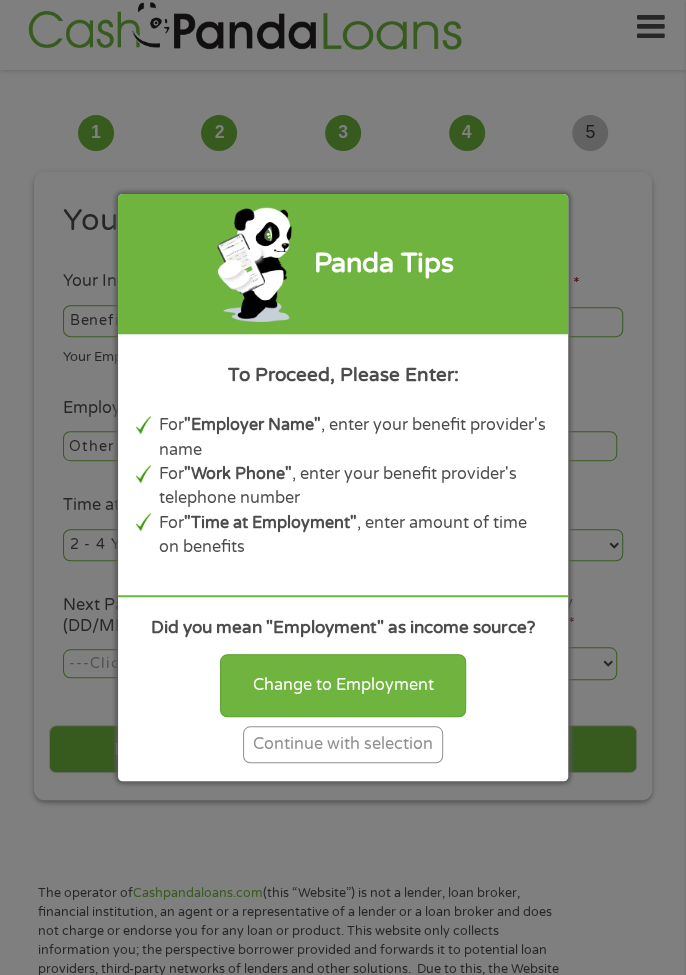 click on "Change to Employment" at bounding box center [343, 685] 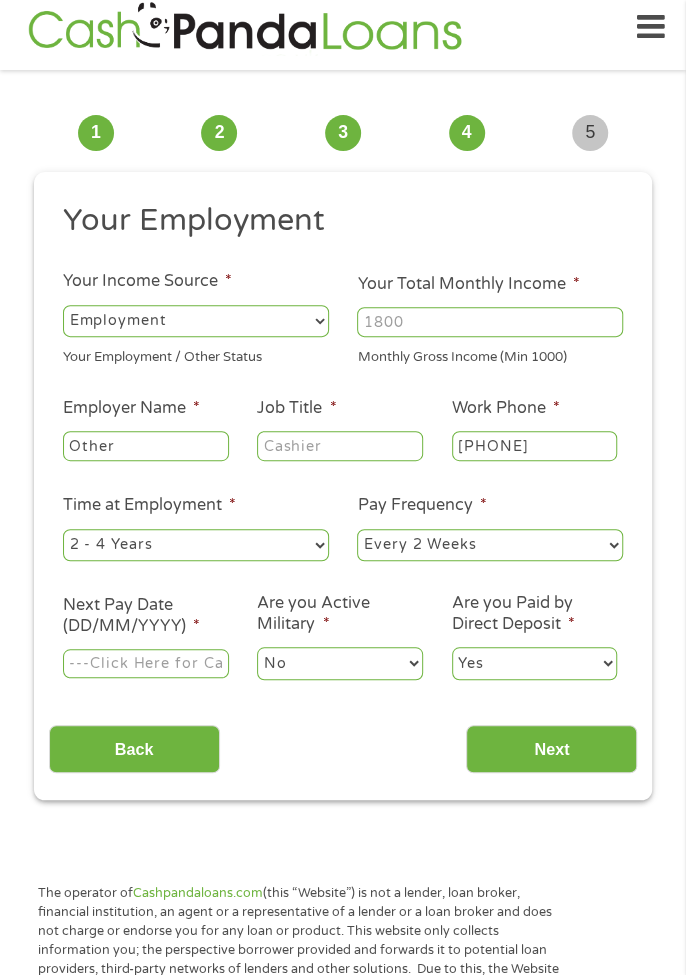 click on "Your Total Monthly Income *" at bounding box center (490, 322) 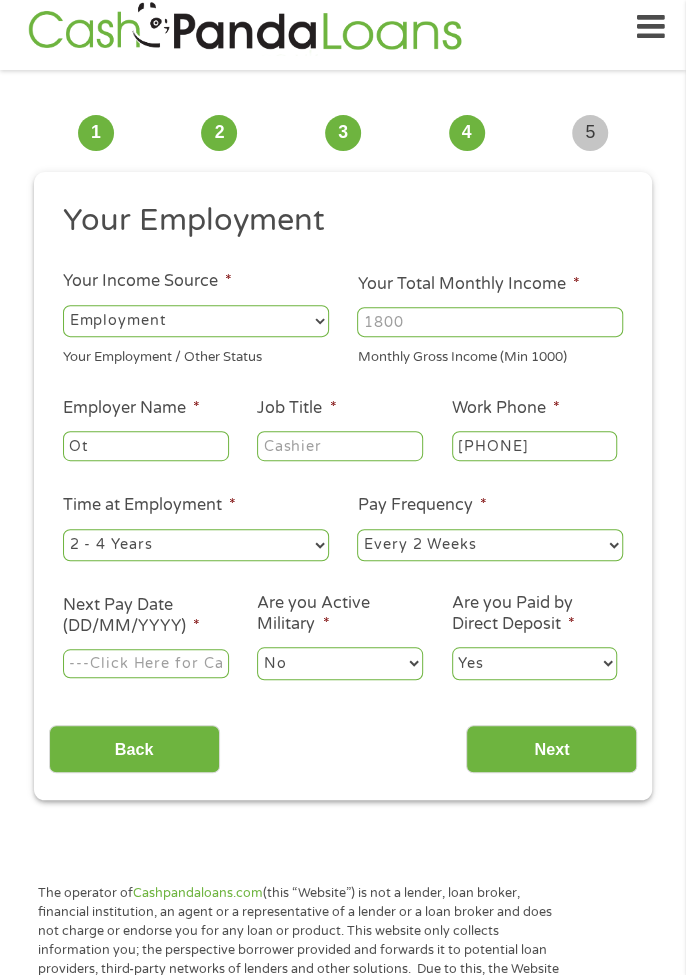 type on "O" 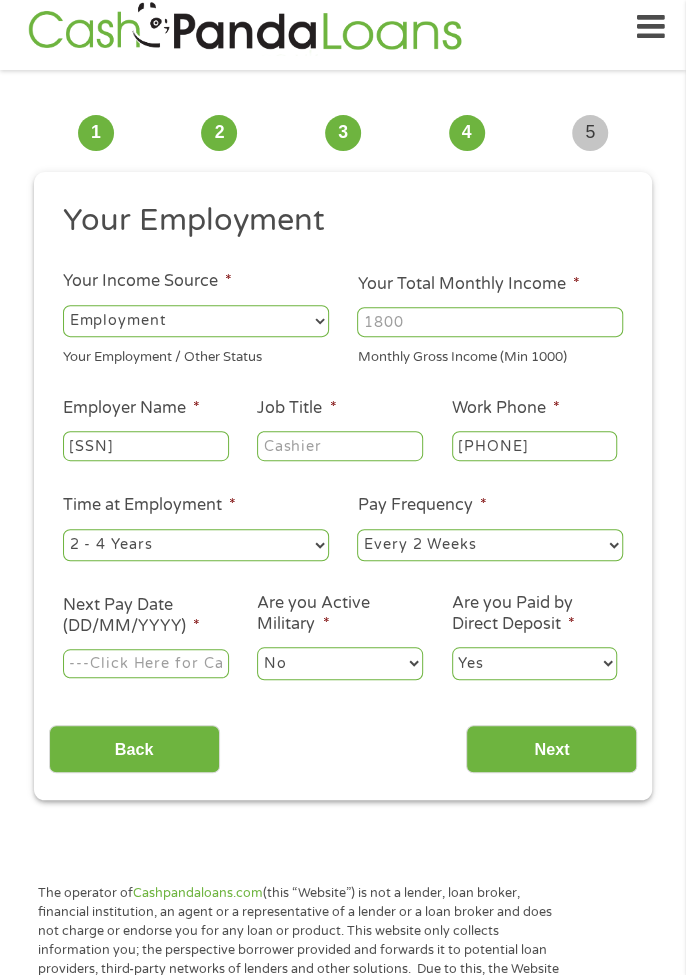 type on "[SSN]" 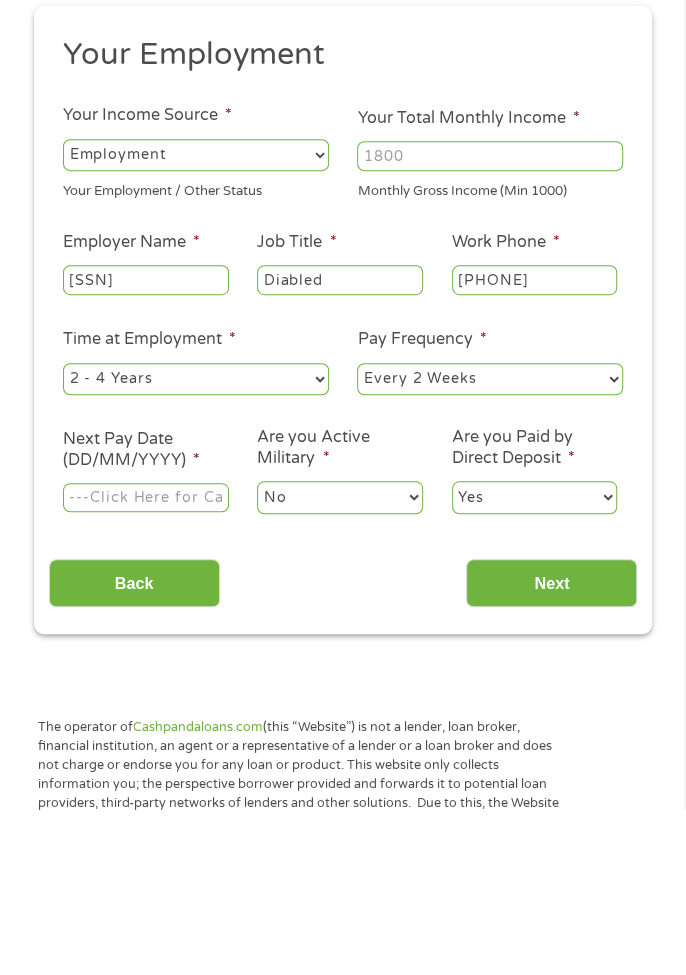 scroll, scrollTop: 15, scrollLeft: 0, axis: vertical 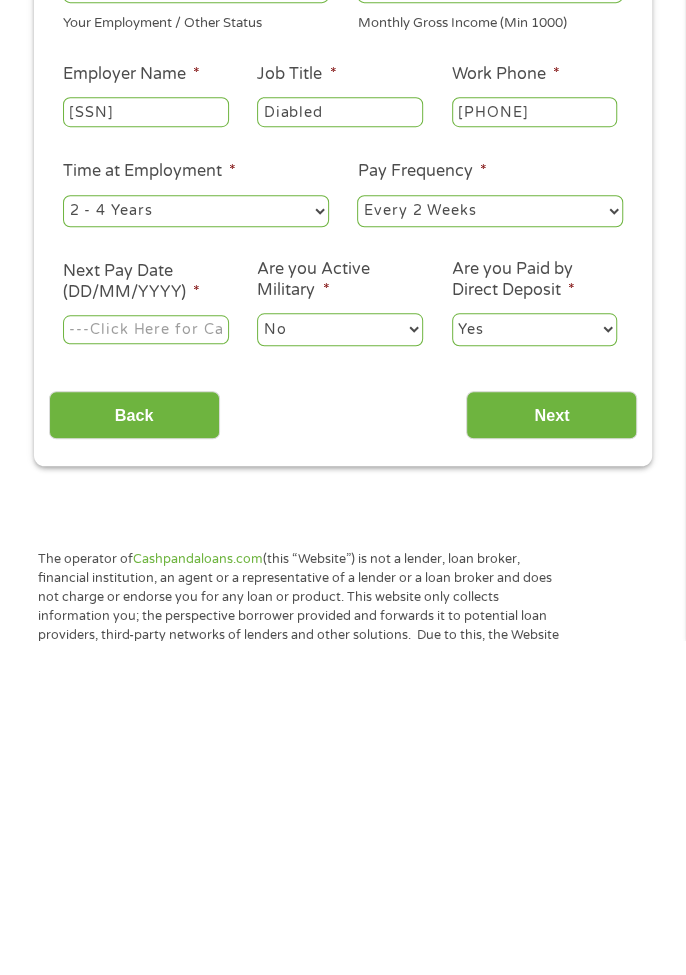 type on "Diabled" 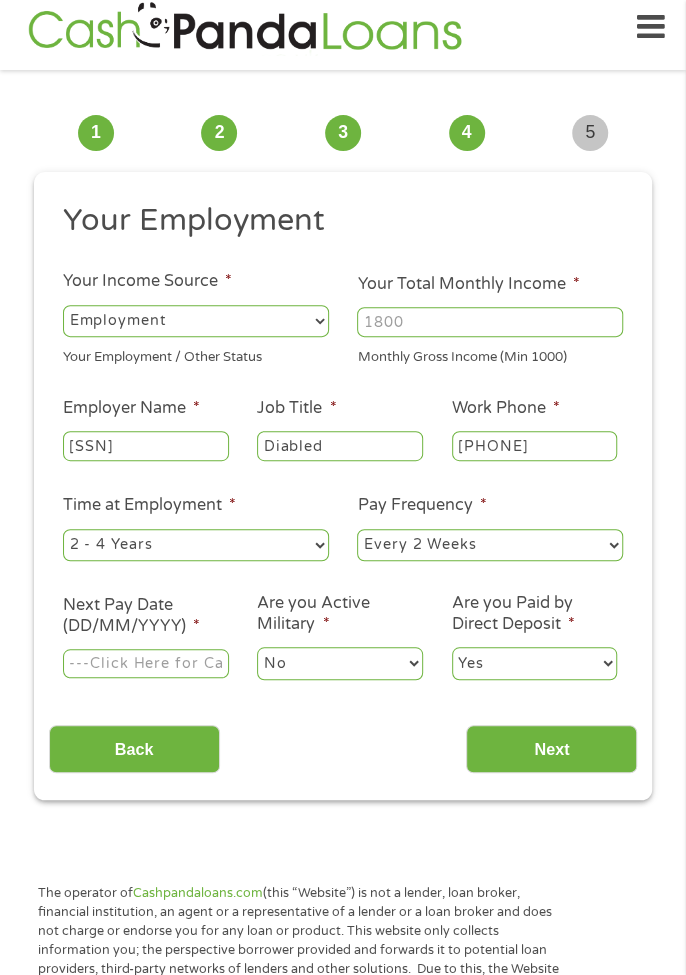 select on "monthly" 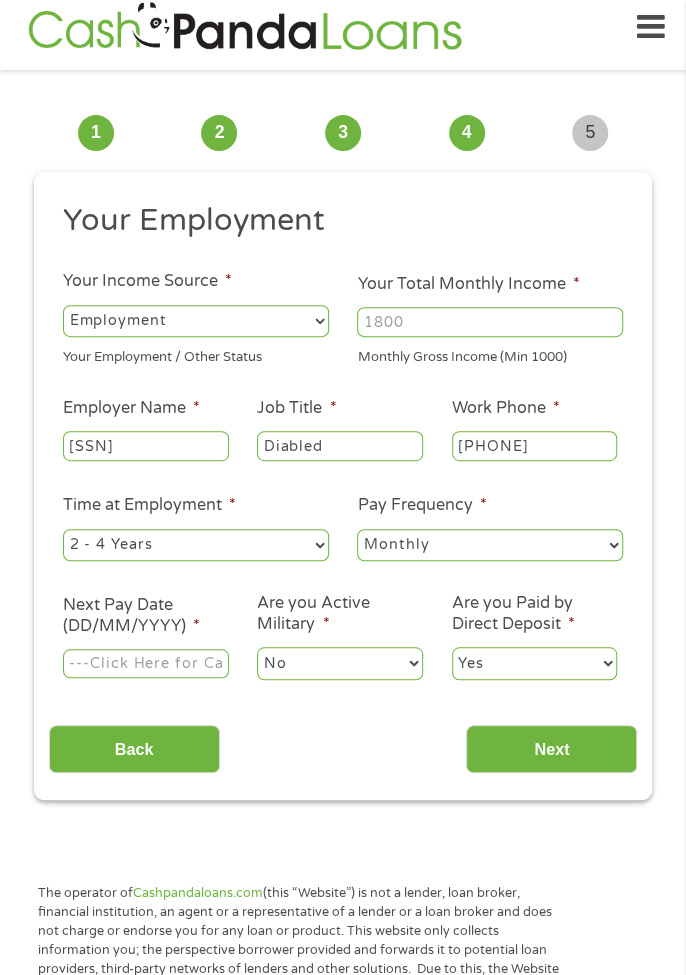 click on "Home Get Loan Offer How it works FAQs Blog Cash Loans Quick Loans Online Loans Payday Loans Cash Advances Préstamos Paycheck Loans Near Me Artificial Intelligence Loans Contact Us                     1 Start 2 Your Home 3 About You 4 Employment 5 Banking 6
This field is hidden when viewing the form gclid This field is hidden when viewing the form Referrer https://www.example.com/?medium=adwords&source=adwords&campaign=22549846227&adgroup=188036189468&creative=752117433323&position&keyword=loans%20that%20accept%20everyone&utm_term=%7Bsearchterm%7D&matchtype=%7Bterm%7D&device=c&network=s&gad_source=5&gad_campaignid=22549846227&gclid=EAIaIQobChMIqpTdybPxjgMVzW5HAR3rTDtzEAAYAyAAEgJOBPD_BwE This field is hidden when viewing the form Source adwords This field is hidden when viewing the form Campaign 22549846227 This field is hidden when viewing the form Medium c s" at bounding box center [343, 1474] 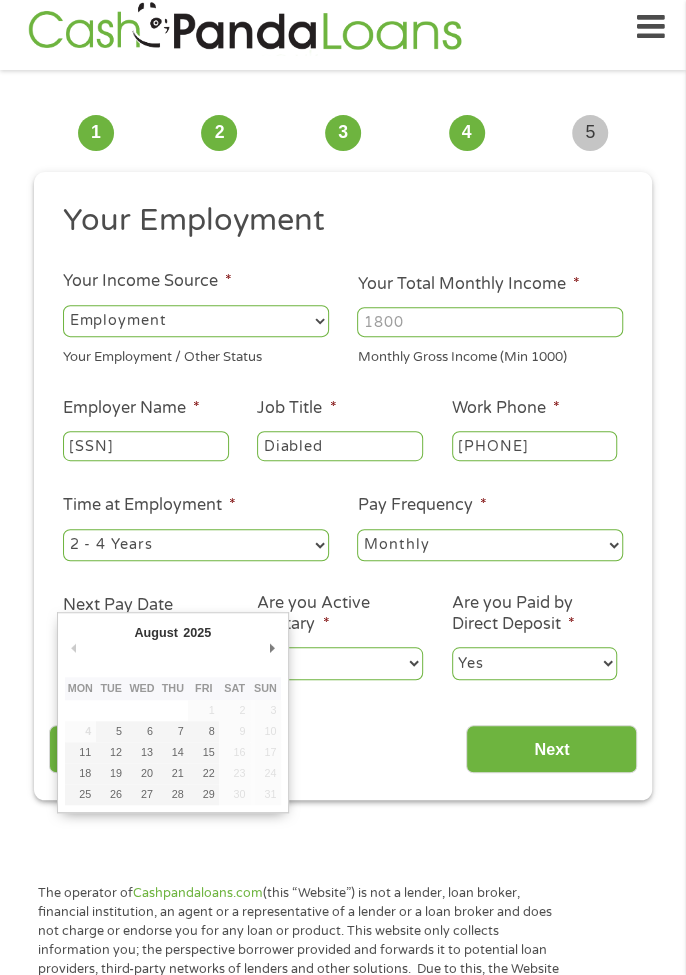 type on "29/08/2025" 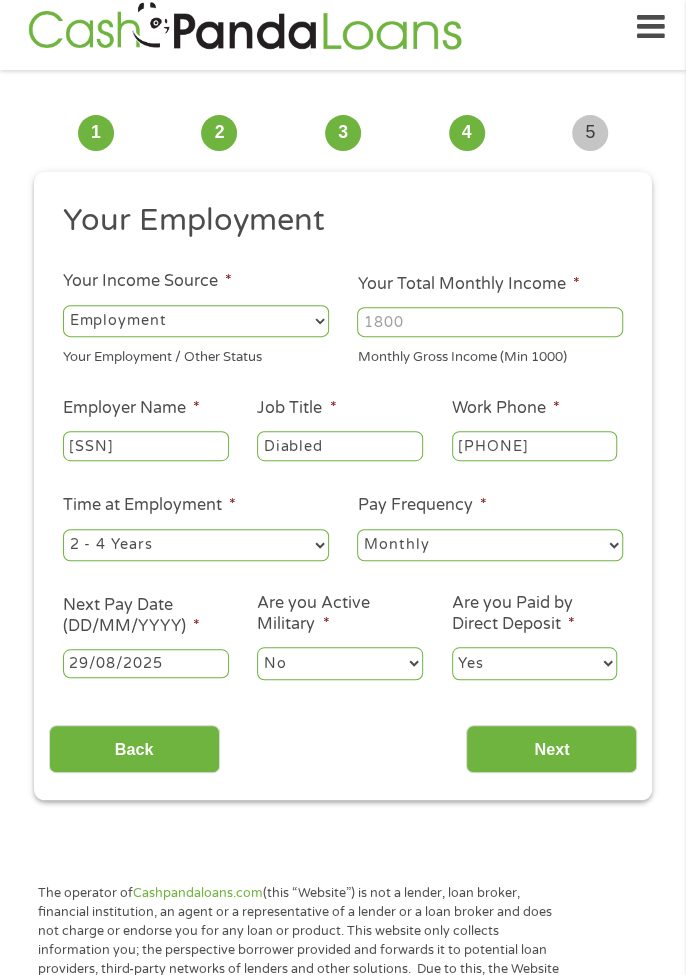 click on "Yes No" at bounding box center [535, 663] 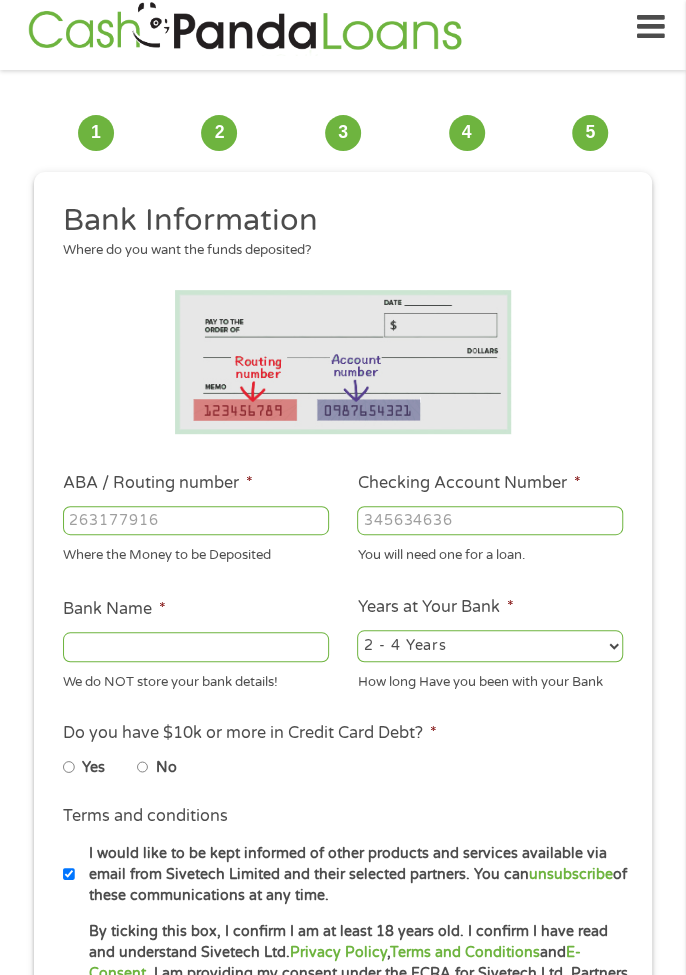 scroll, scrollTop: 8, scrollLeft: 8, axis: both 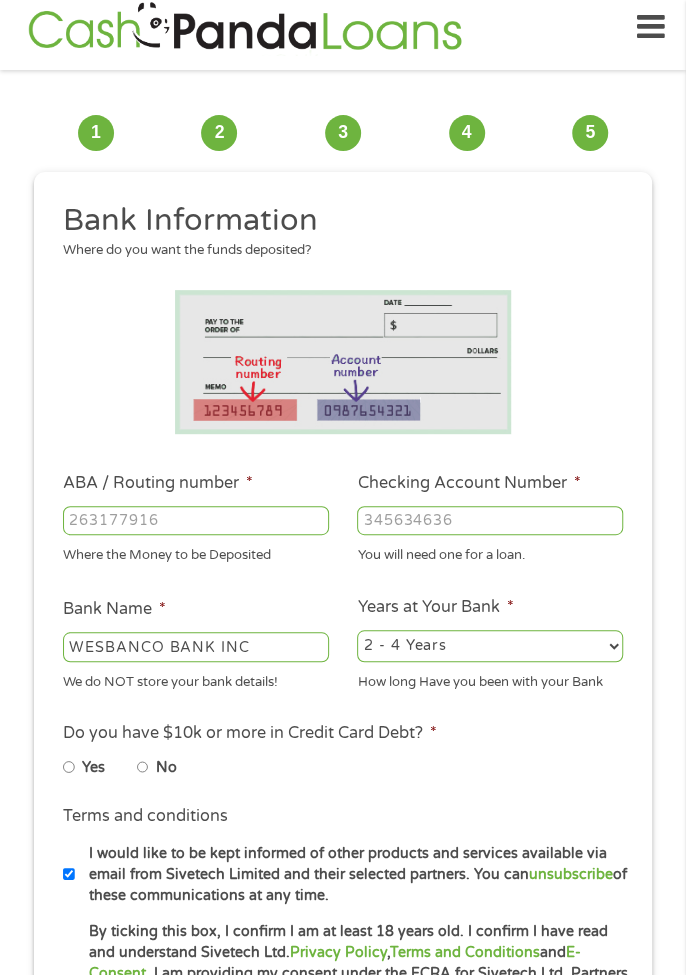 type on "[PHONE]" 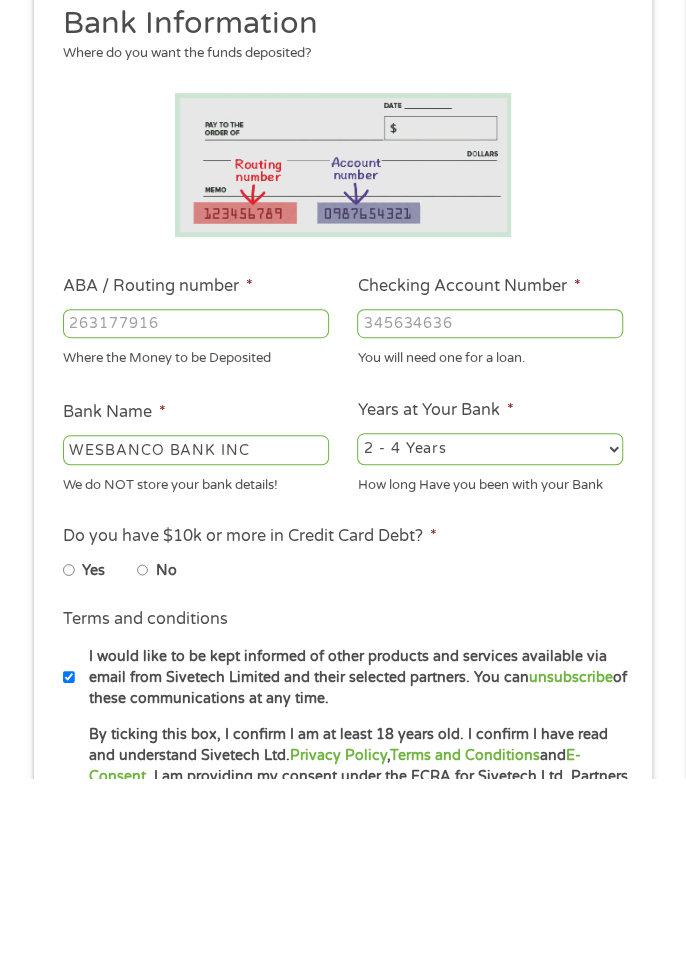 scroll, scrollTop: 15, scrollLeft: 0, axis: vertical 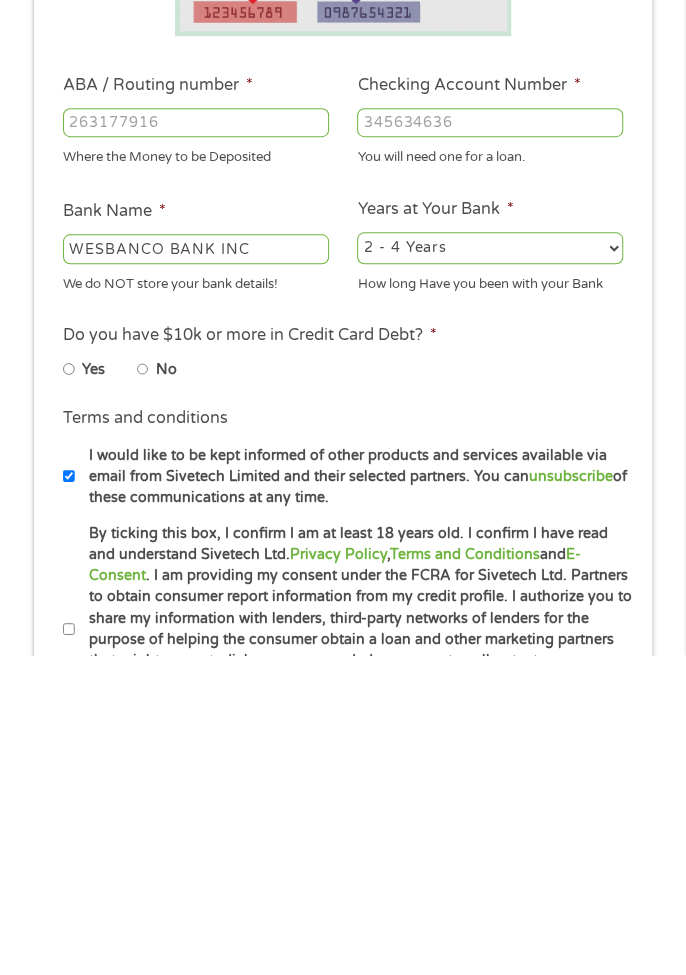 type on "[PHONE]" 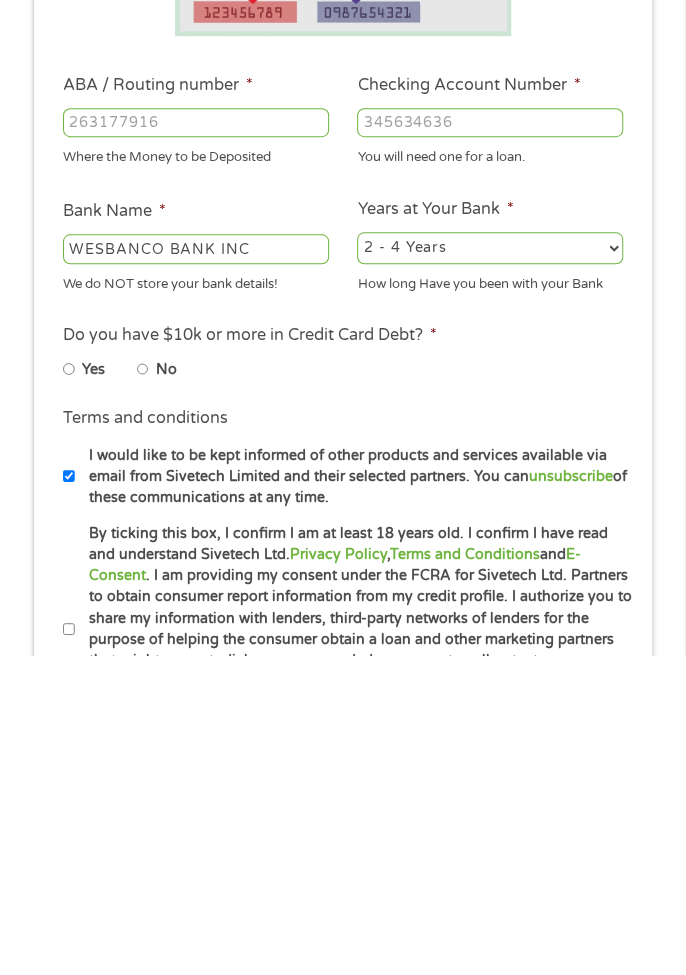 click on "2 - 4 Years 6 - 12 Months 1 - 2 Years Over 4 Years" at bounding box center (490, 568) 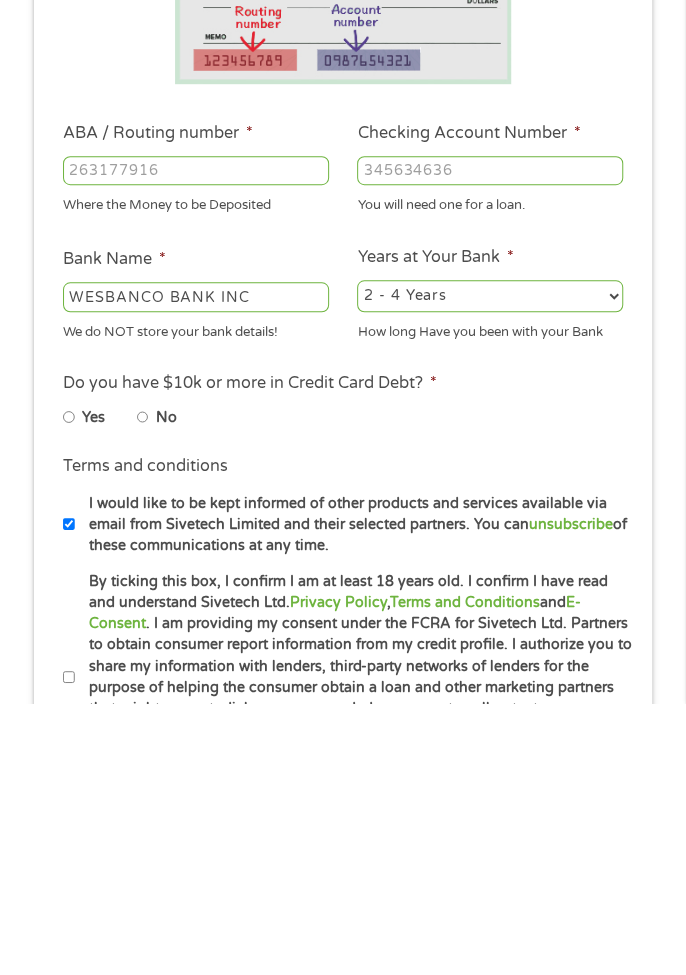 scroll, scrollTop: 93, scrollLeft: 0, axis: vertical 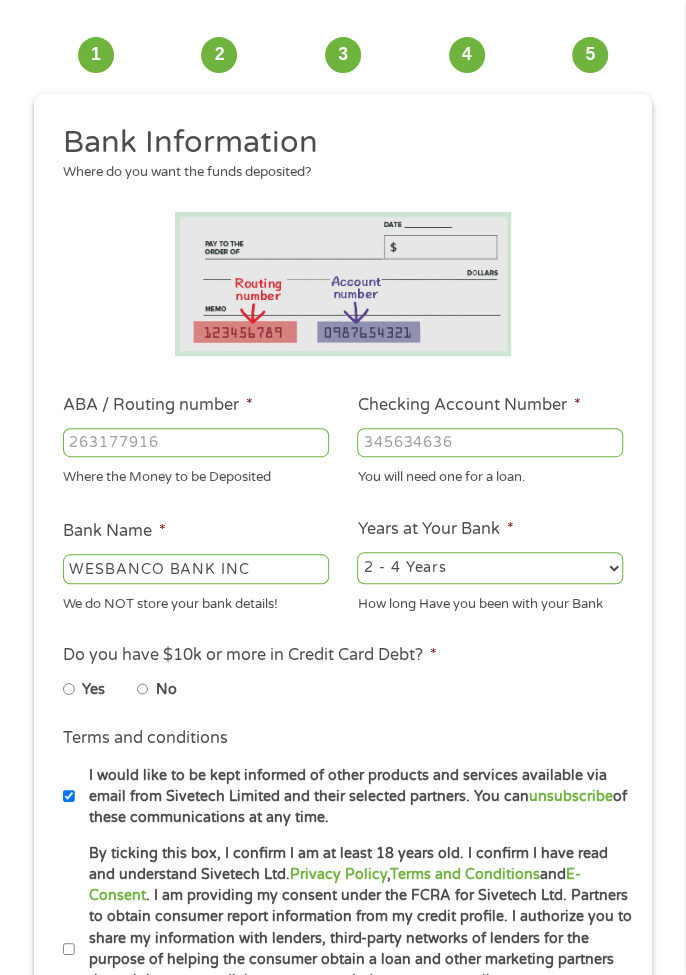 select on "12months" 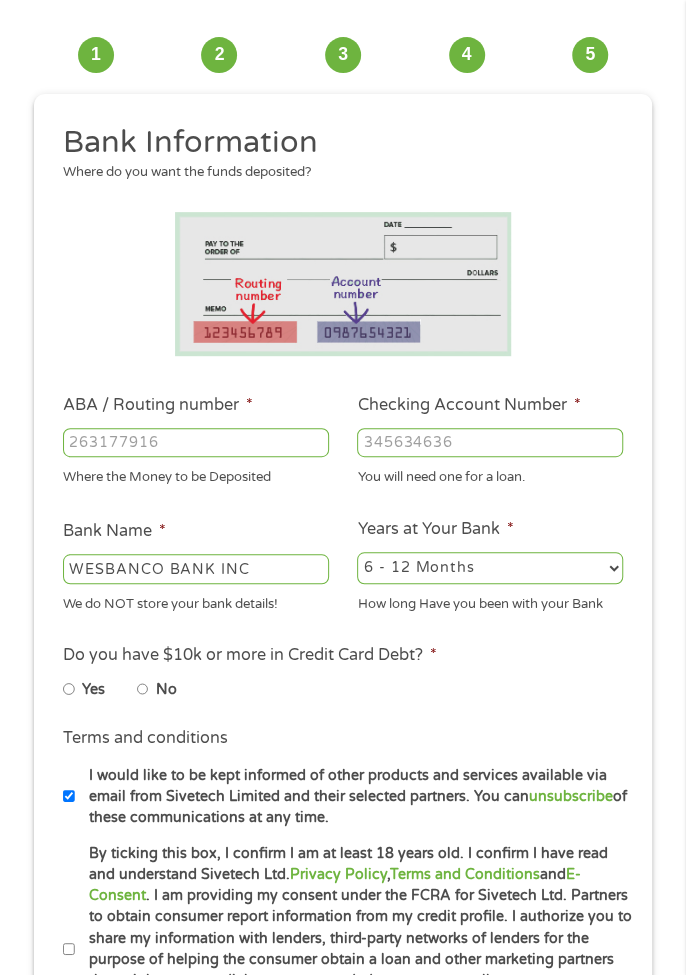 click on "Yes" at bounding box center (100, 688) 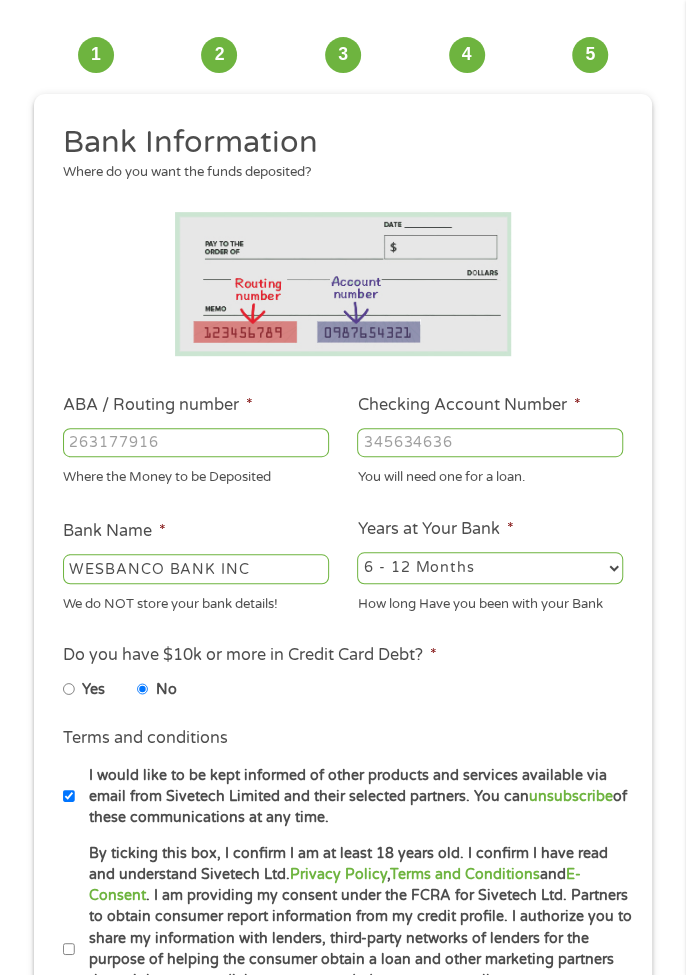 click on "No" at bounding box center [143, 689] 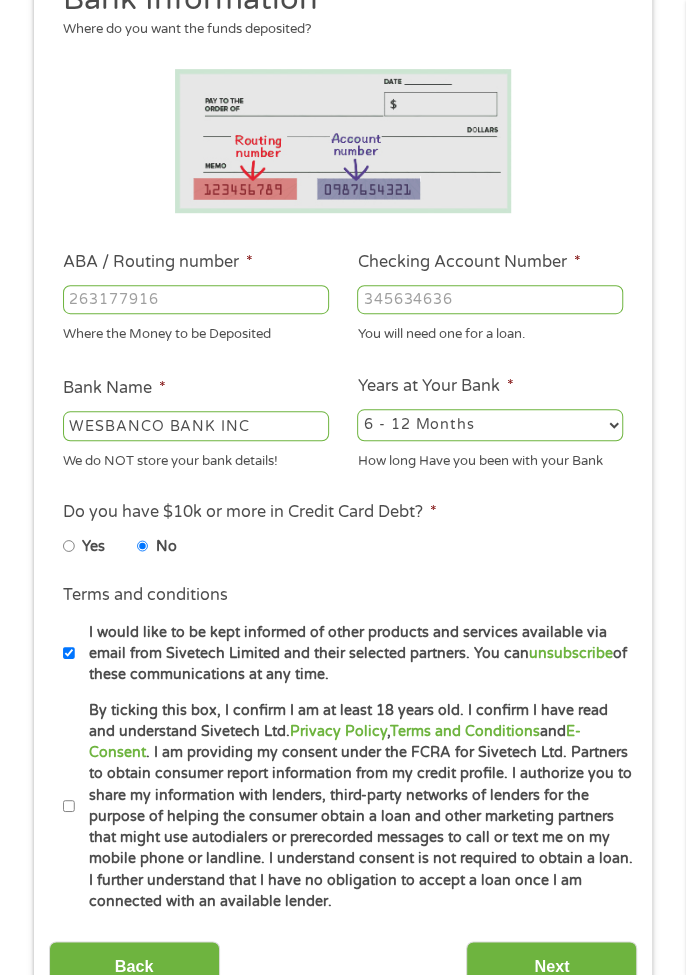 scroll, scrollTop: 242, scrollLeft: 0, axis: vertical 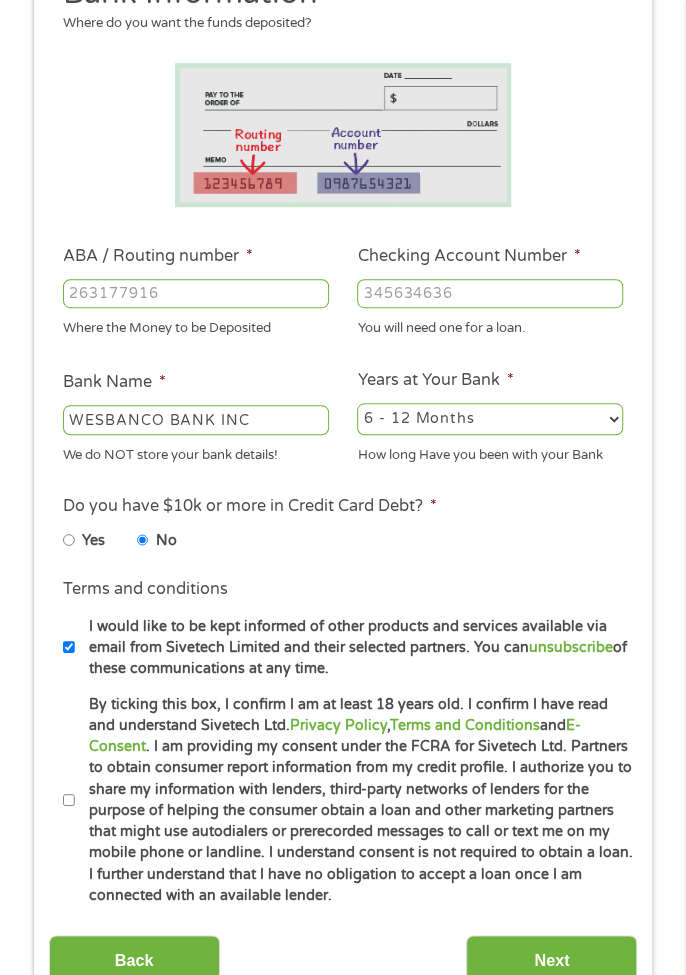 click on "By ticking this box, I confirm I am at least 18 years old. I confirm I have read and understand Sivetech Ltd.  Privacy Policy ,  Terms and Conditions  and  E-Consent . I am providing my consent under the FCRA for Sivetech Ltd. Partners to obtain consumer report information from my credit profile. I authorize you to share my information with lenders, third-party networks of lenders for the purpose of helping the consumer obtain a loan and other marketing partners that might use autodialers or prerecorded messages to call or text me on my mobile phone or landline. I understand consent is not required to obtain a loan. I further understand that I have no obligation to accept a loan once I am connected with an available lender." at bounding box center [69, 800] 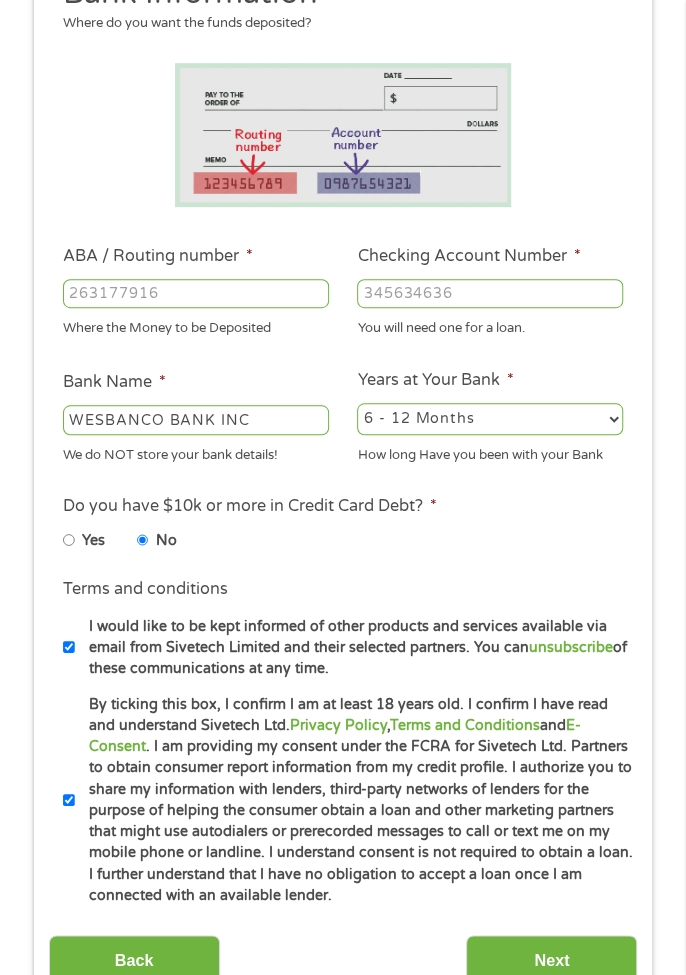 click on "Next" at bounding box center [551, 959] 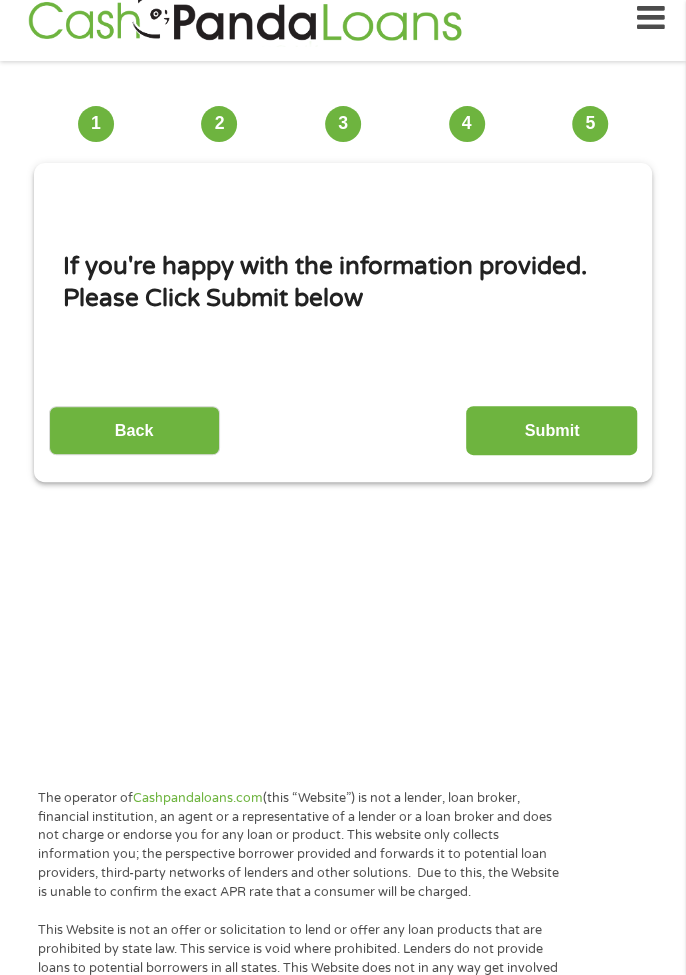 scroll, scrollTop: 8, scrollLeft: 8, axis: both 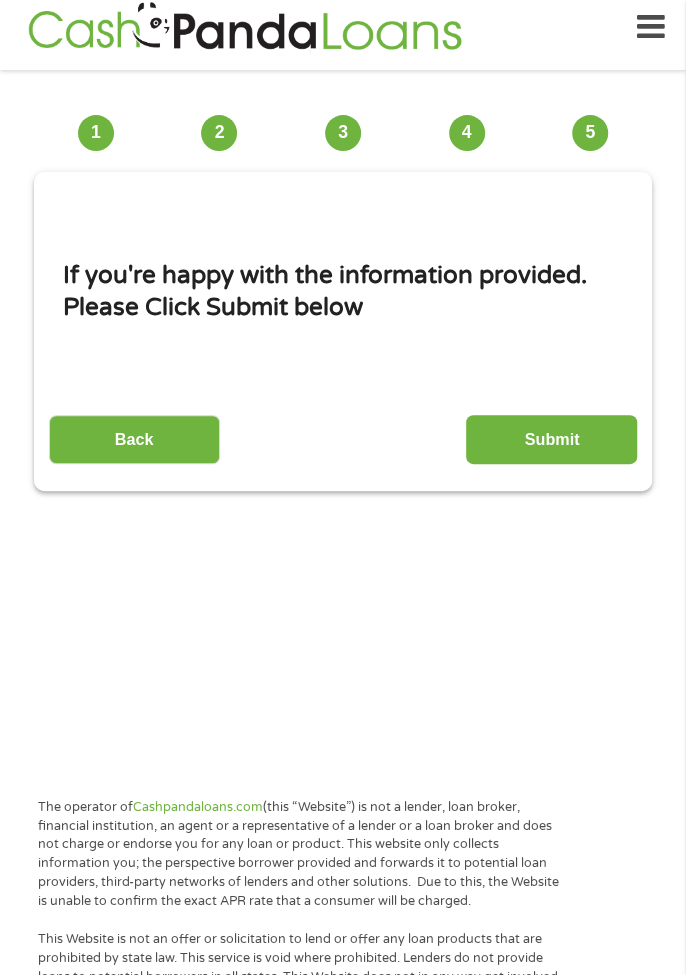 click on "Submit" at bounding box center [551, 439] 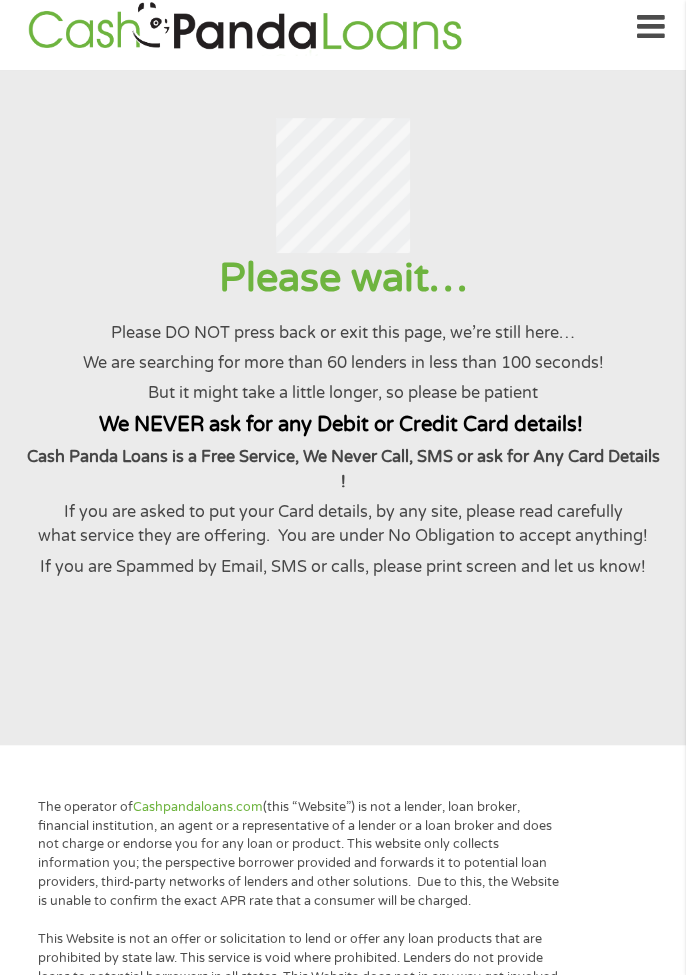 scroll, scrollTop: 0, scrollLeft: 0, axis: both 